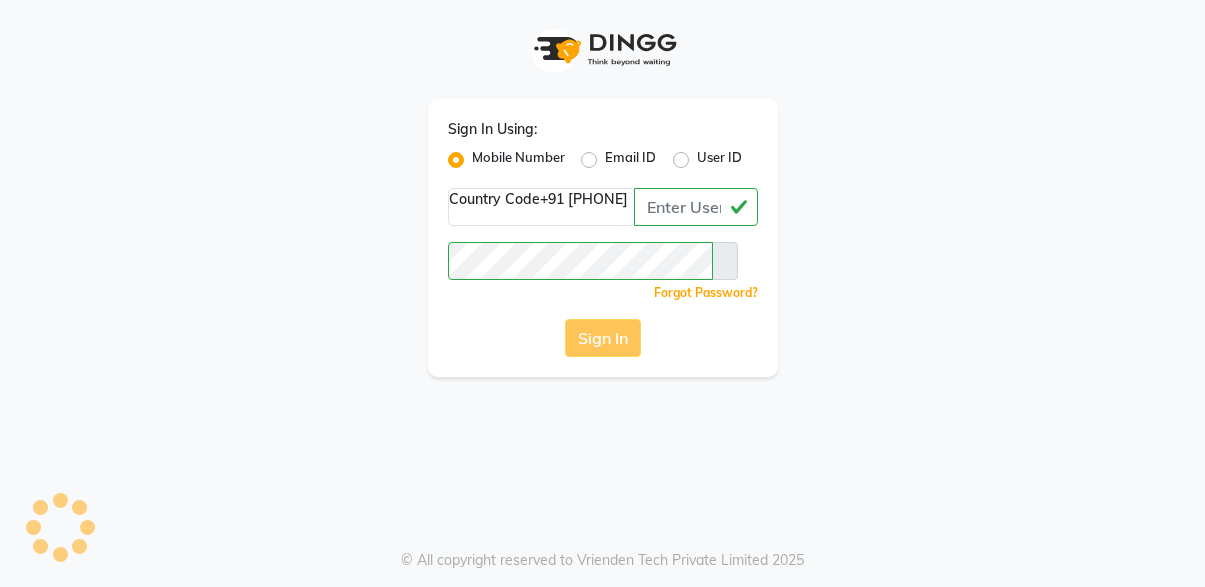 scroll, scrollTop: 0, scrollLeft: 0, axis: both 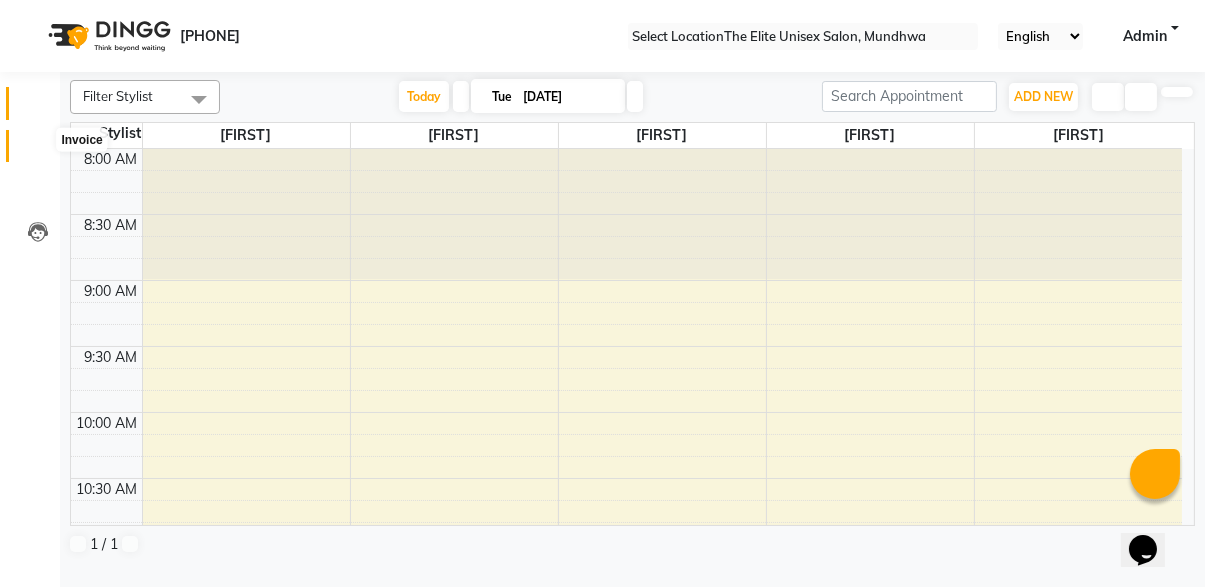 click at bounding box center (38, 151) 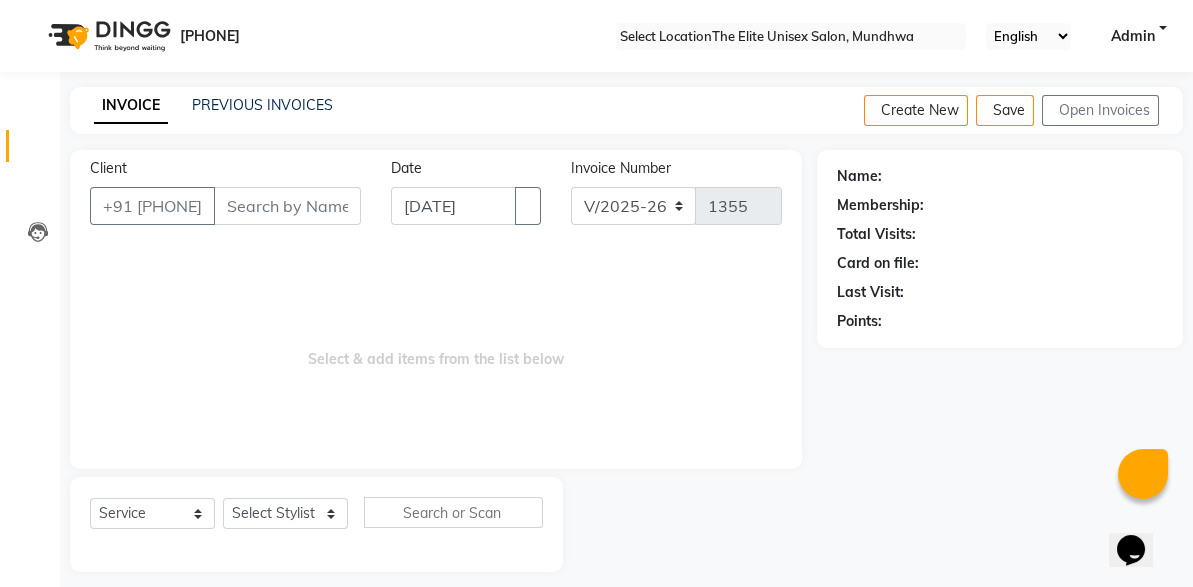 click on "Client" at bounding box center (287, 206) 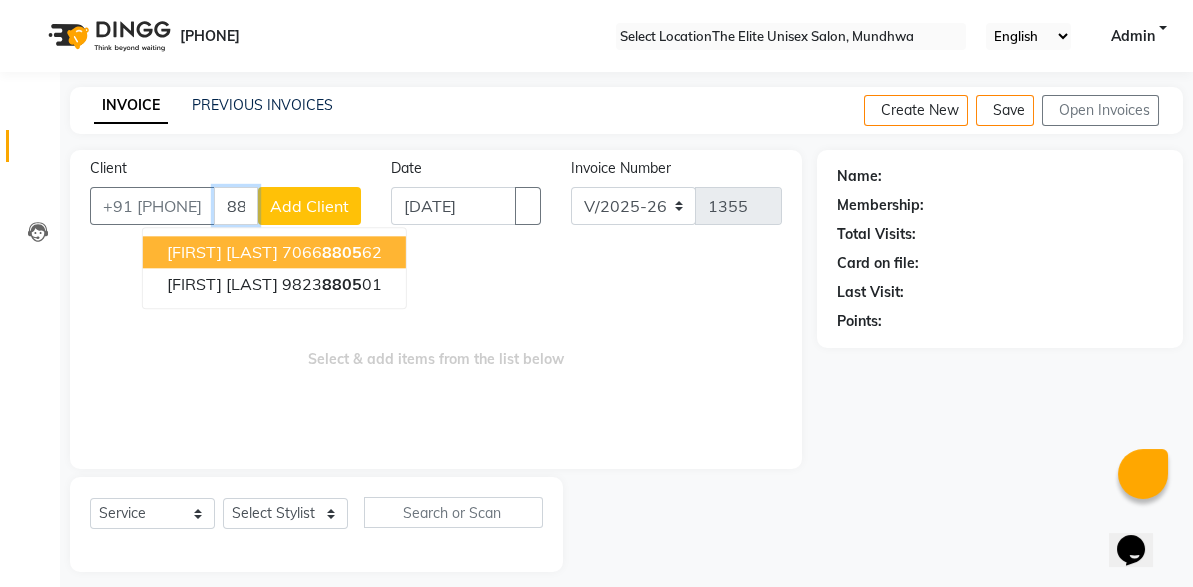 click on "8805" at bounding box center [236, 206] 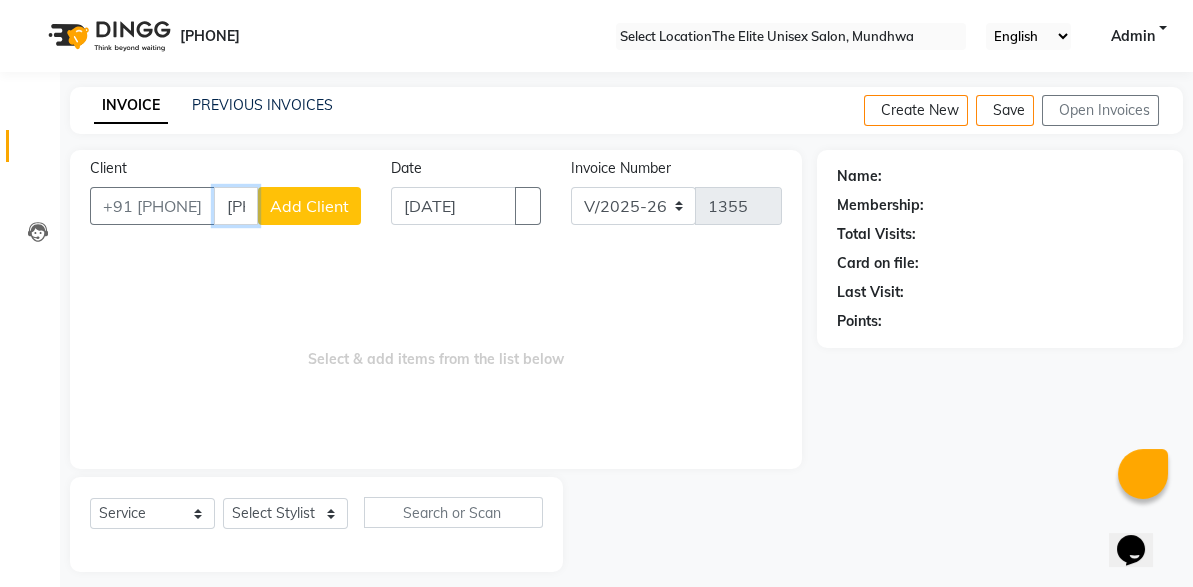 type on "[PHONE]" 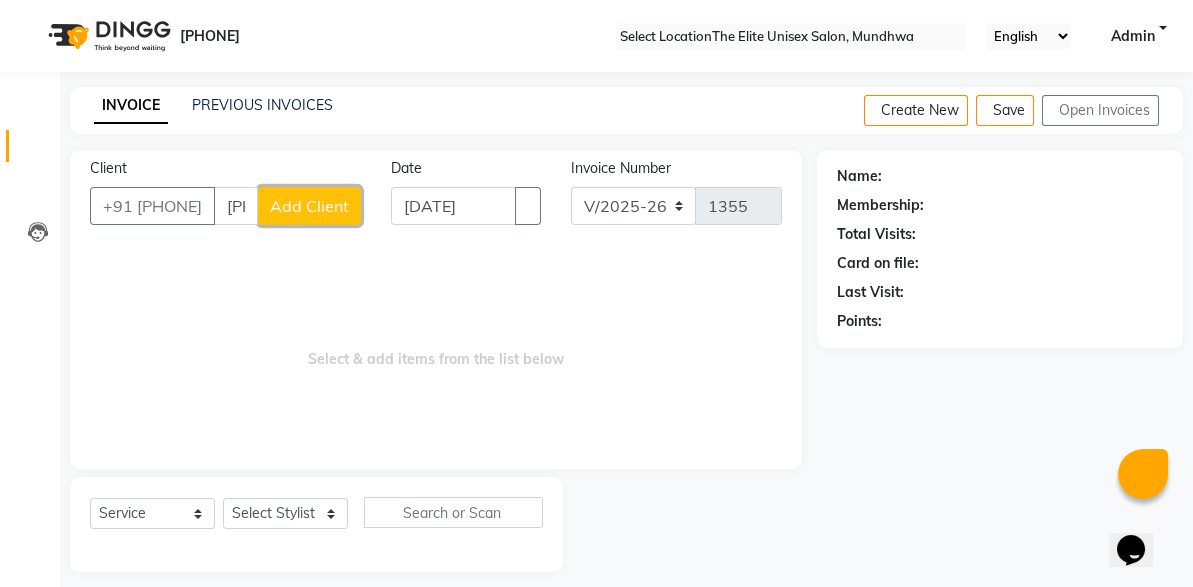 click on "Add Client" at bounding box center (309, 206) 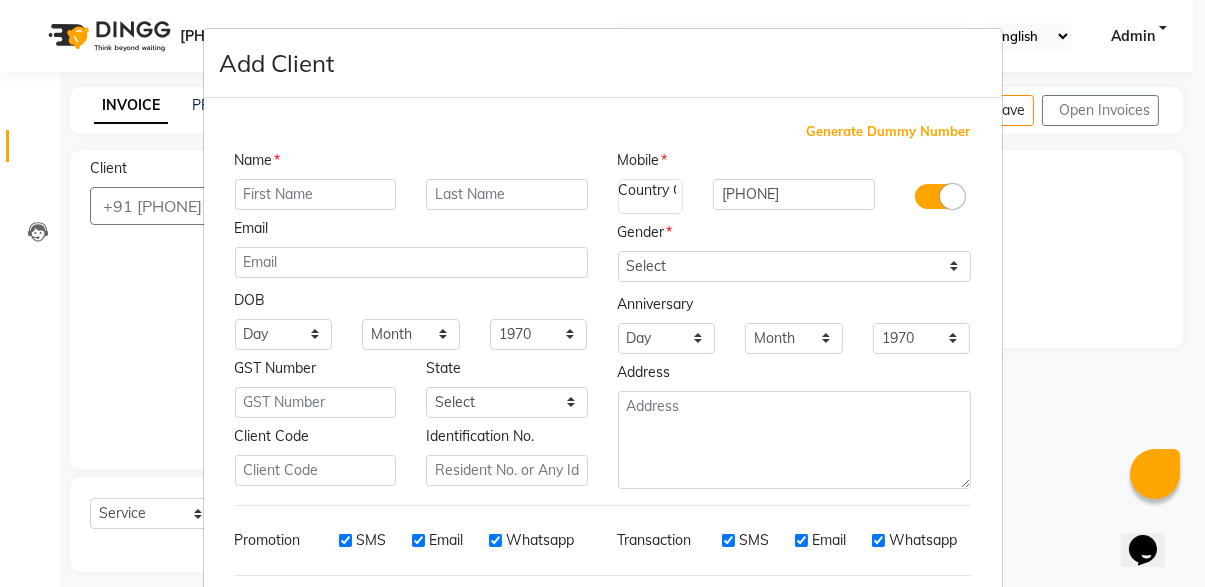 click at bounding box center [316, 194] 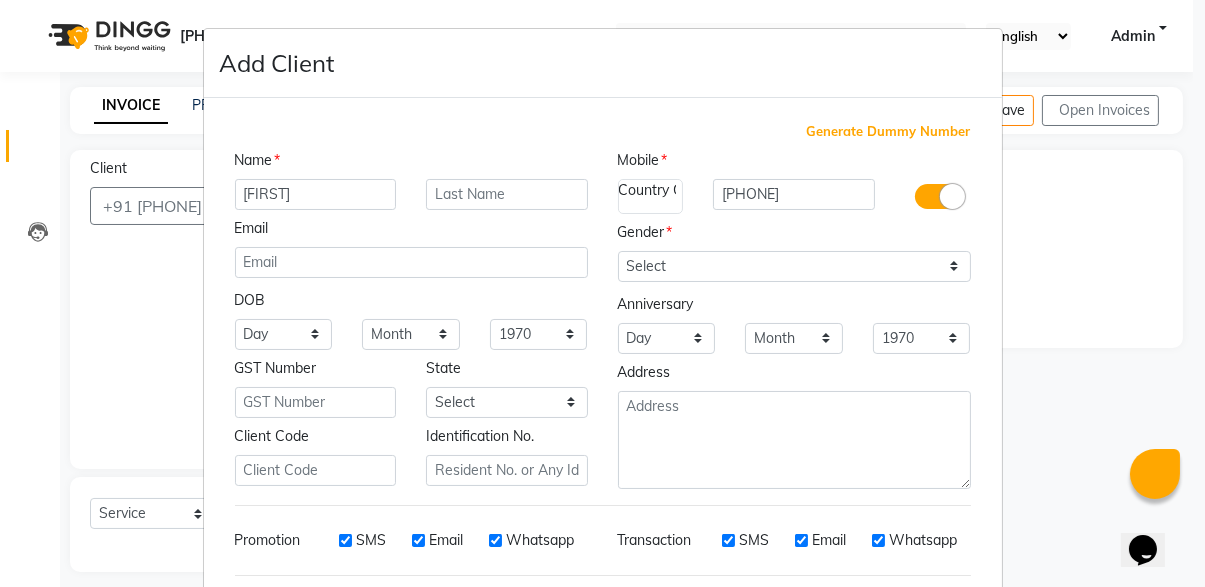 type on "[FIRST]" 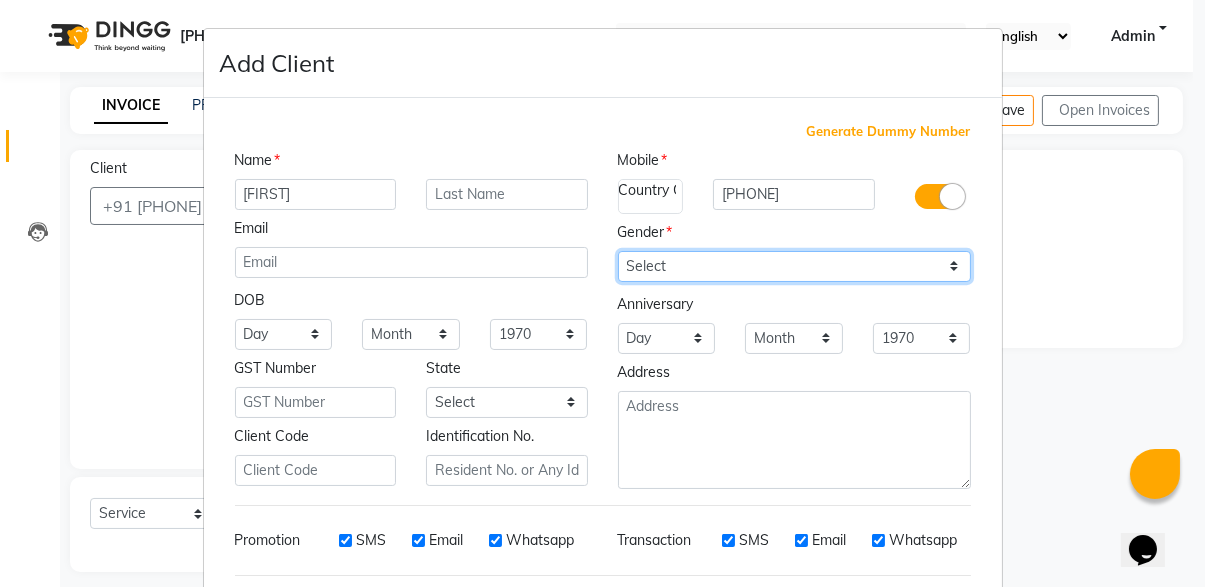 click on "Select Male Female Other Prefer Not To Say" at bounding box center [794, 266] 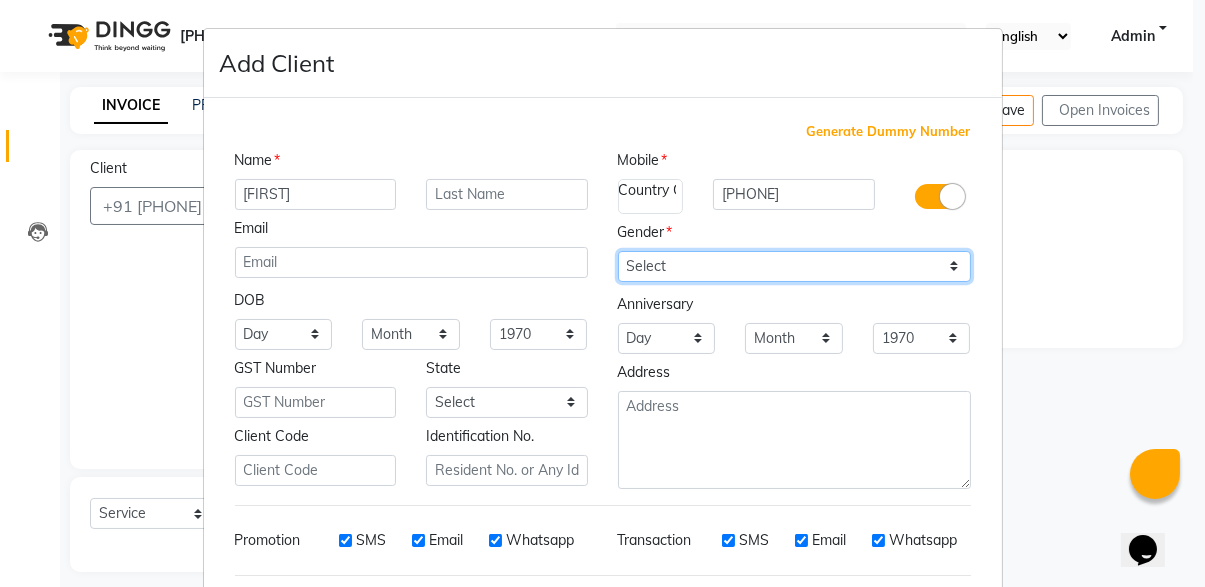 select on "male" 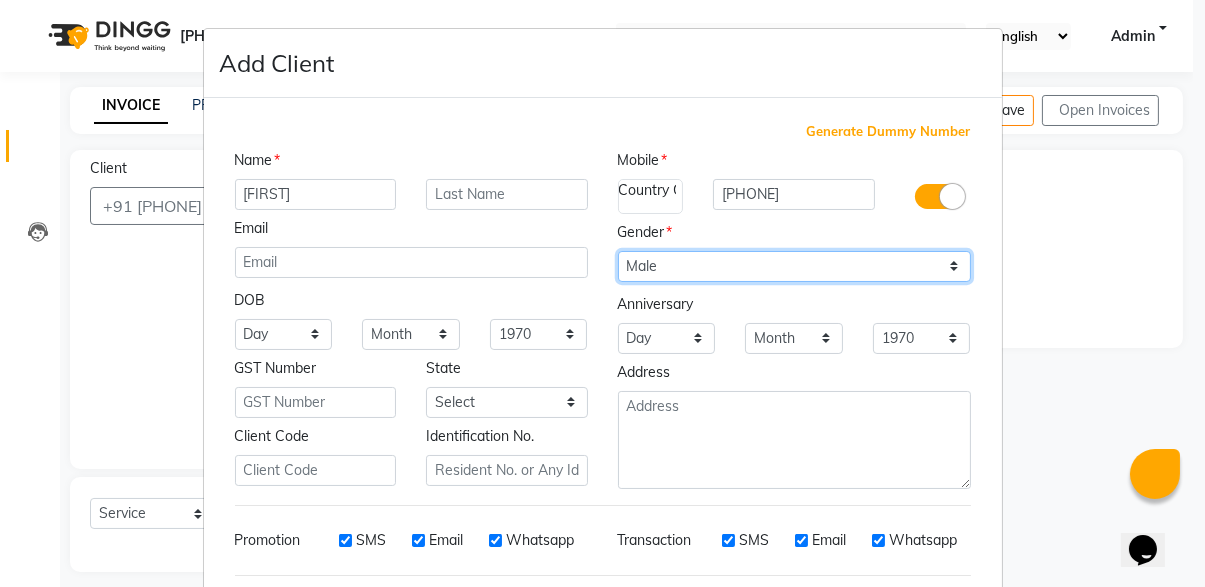 click on "Select Male Female Other Prefer Not To Say" at bounding box center (794, 266) 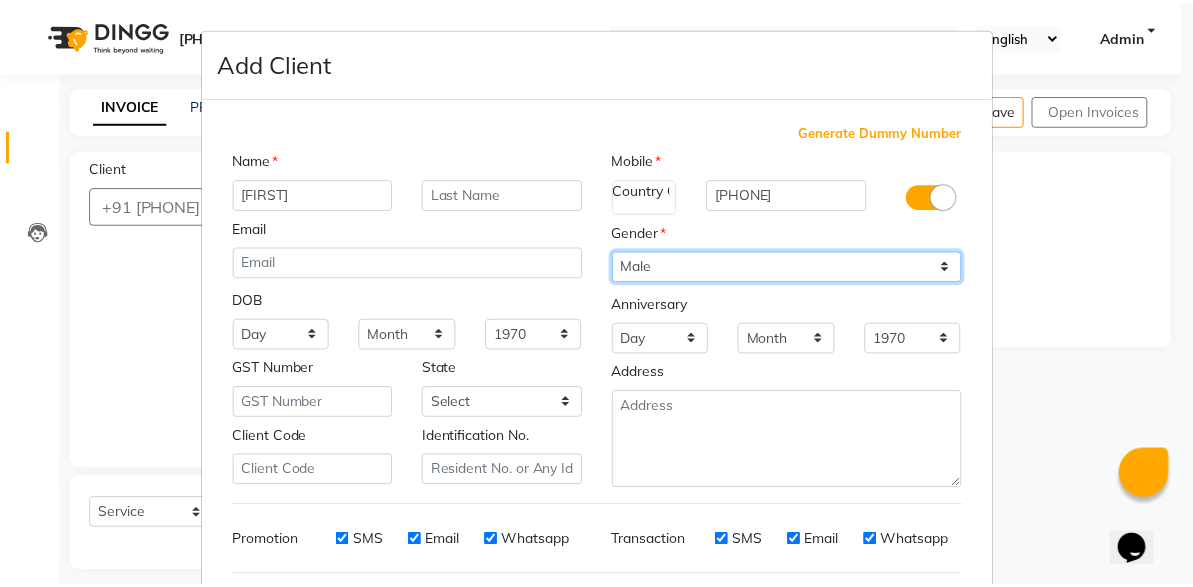 scroll, scrollTop: 257, scrollLeft: 0, axis: vertical 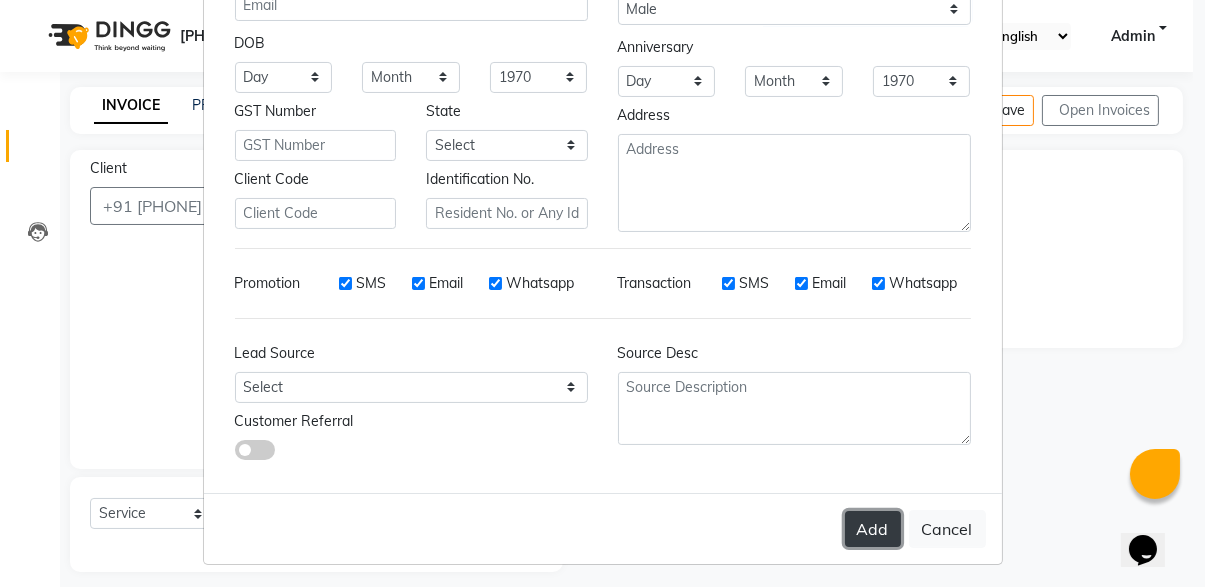 click on "Add" at bounding box center [873, 529] 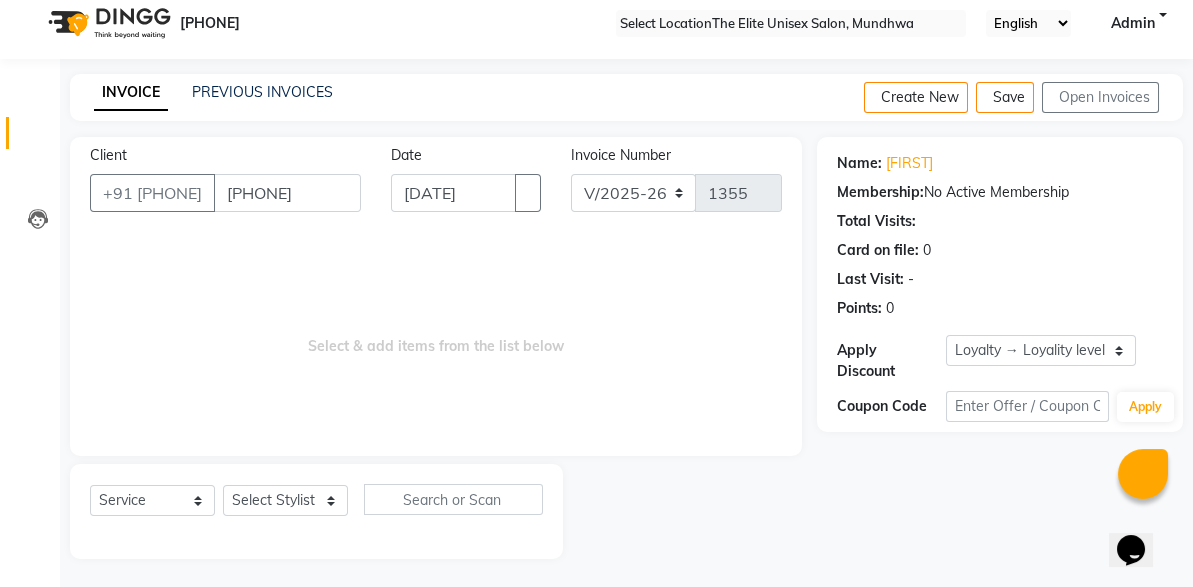 scroll, scrollTop: 8, scrollLeft: 0, axis: vertical 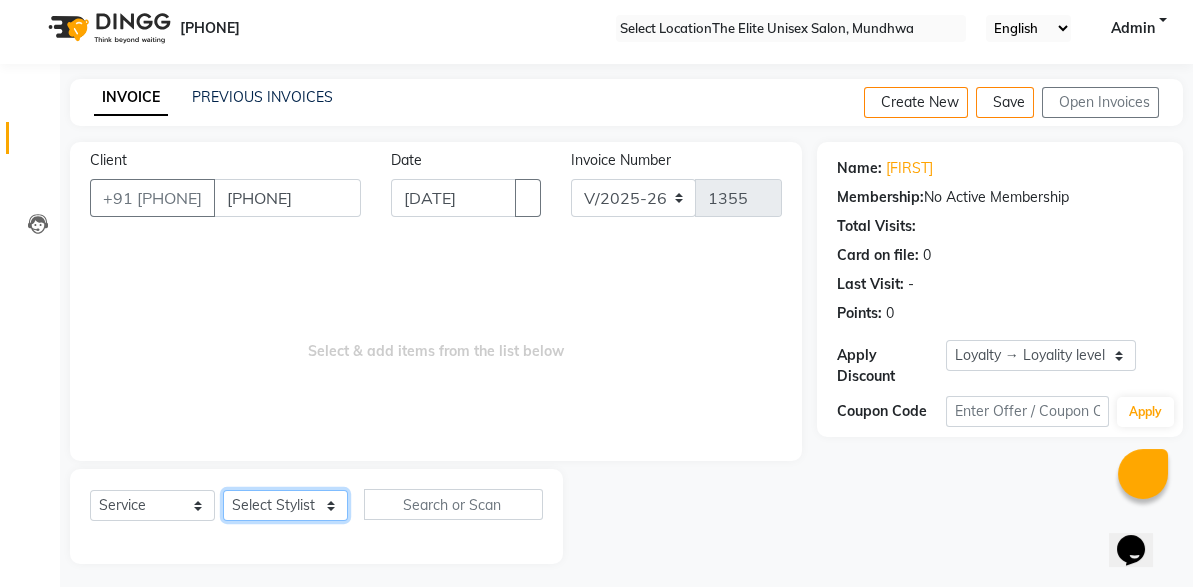 click on "Select Stylist [FIRST] [FIRST] [FIRST] [FIRST]" at bounding box center [285, 505] 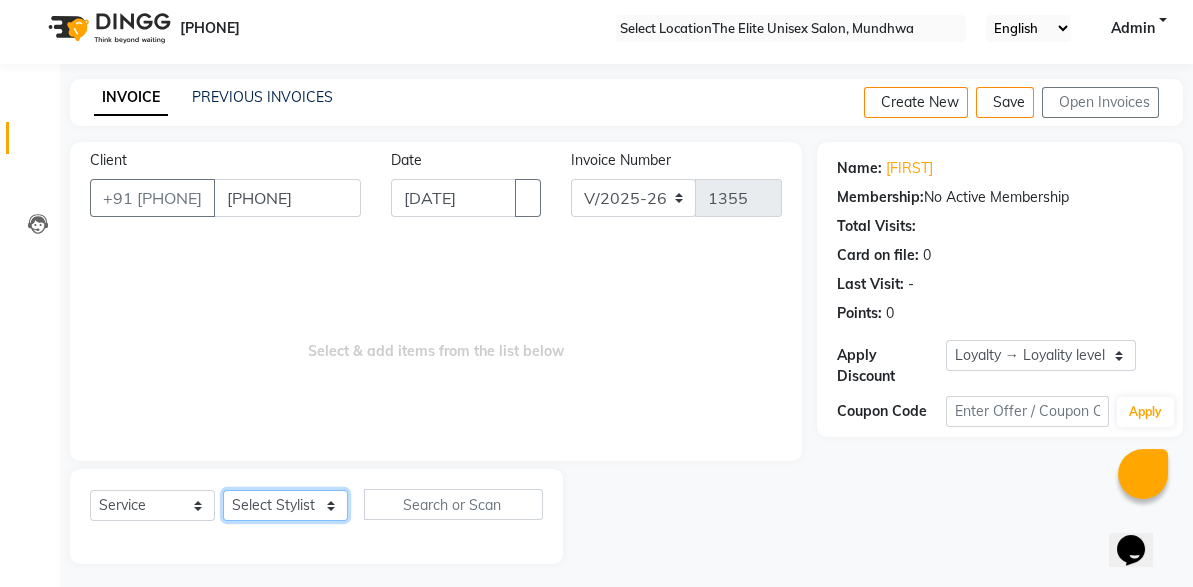 select on "59553" 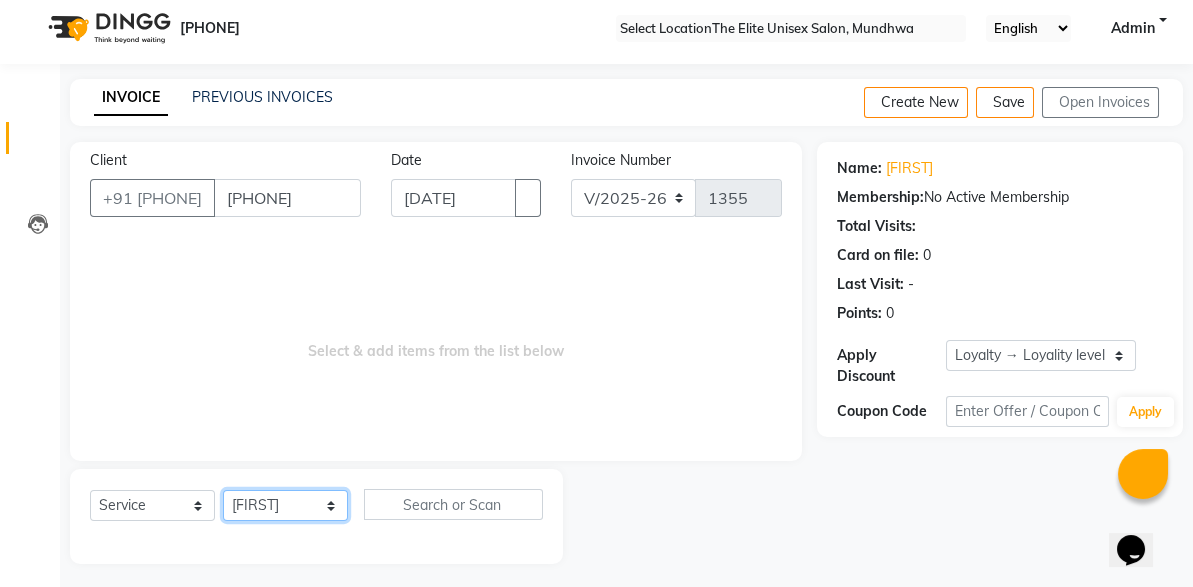 click on "Select Stylist [FIRST] [FIRST] [FIRST] [FIRST]" at bounding box center [285, 505] 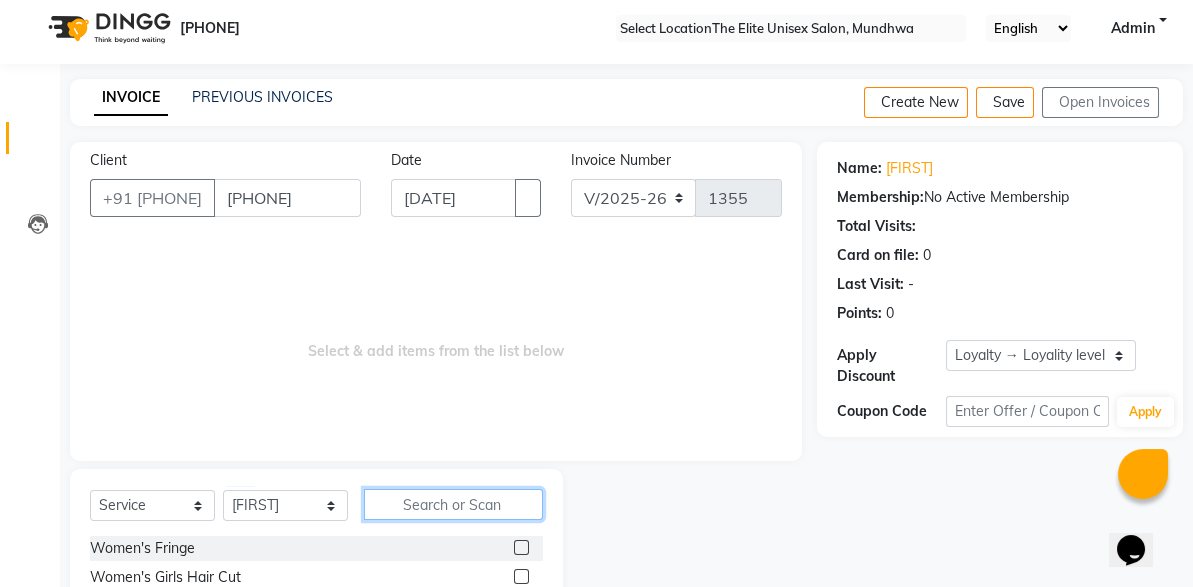 click at bounding box center [453, 504] 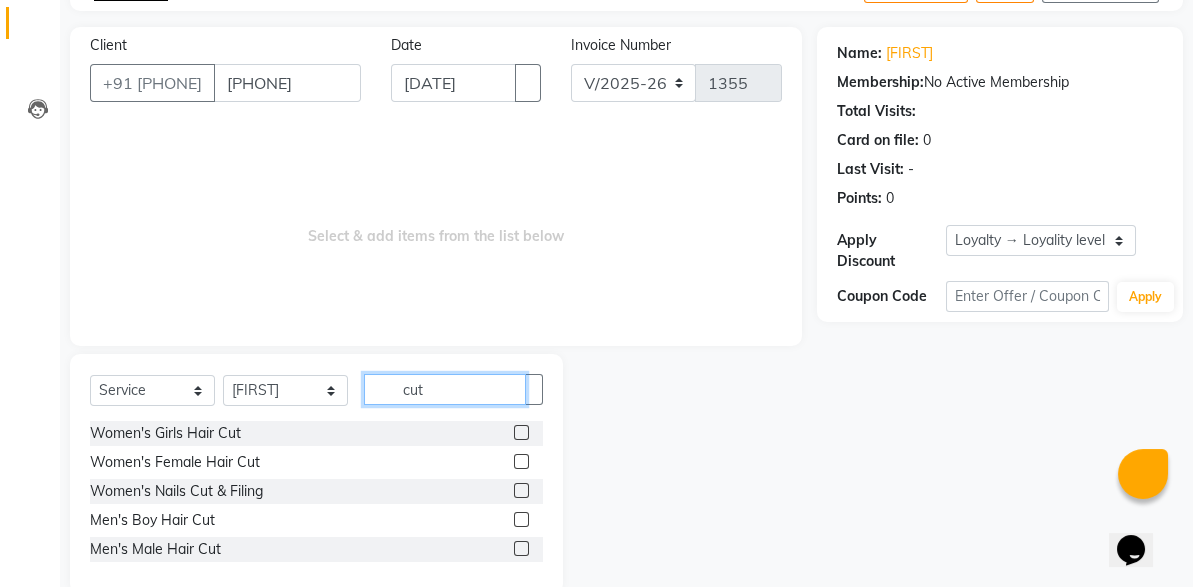 scroll, scrollTop: 158, scrollLeft: 0, axis: vertical 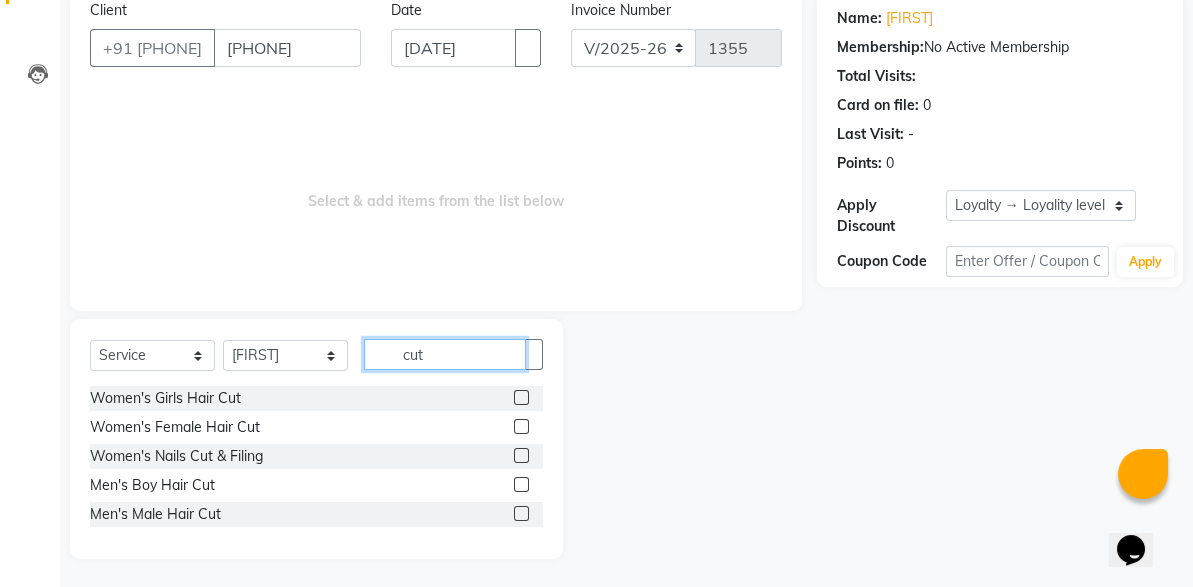 type on "cut" 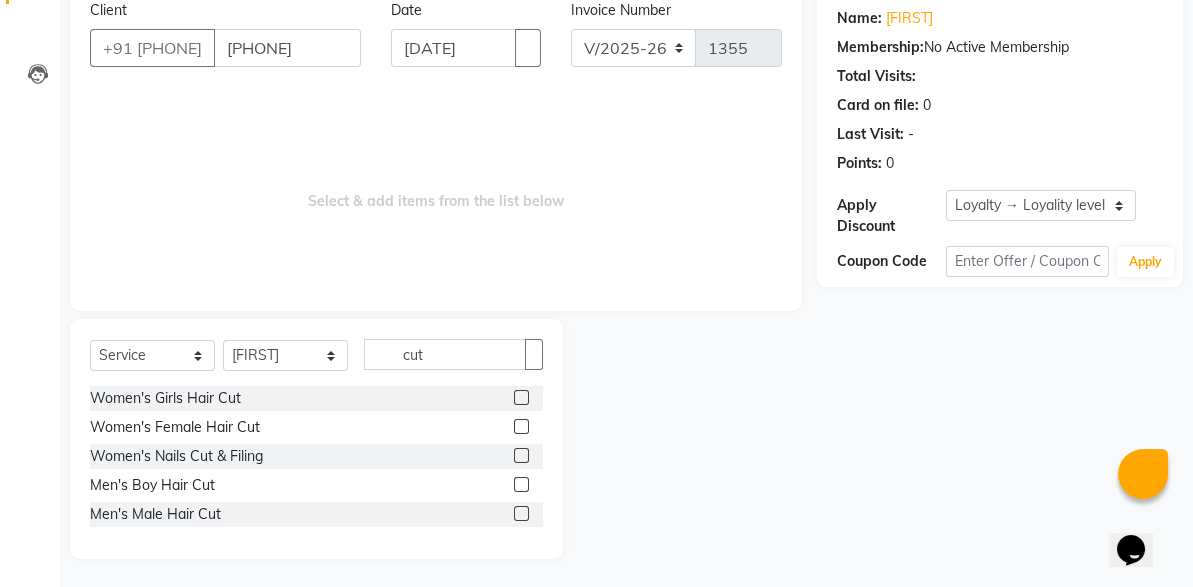 click at bounding box center (521, 513) 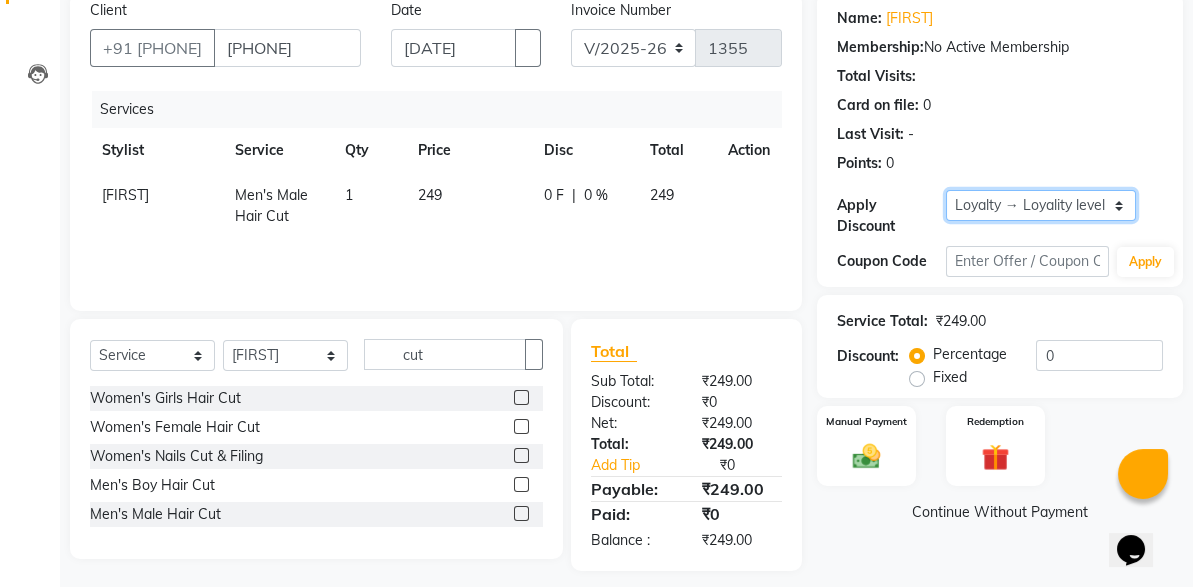 click on "Select  Loyalty → Loyality level 1" at bounding box center (1041, 205) 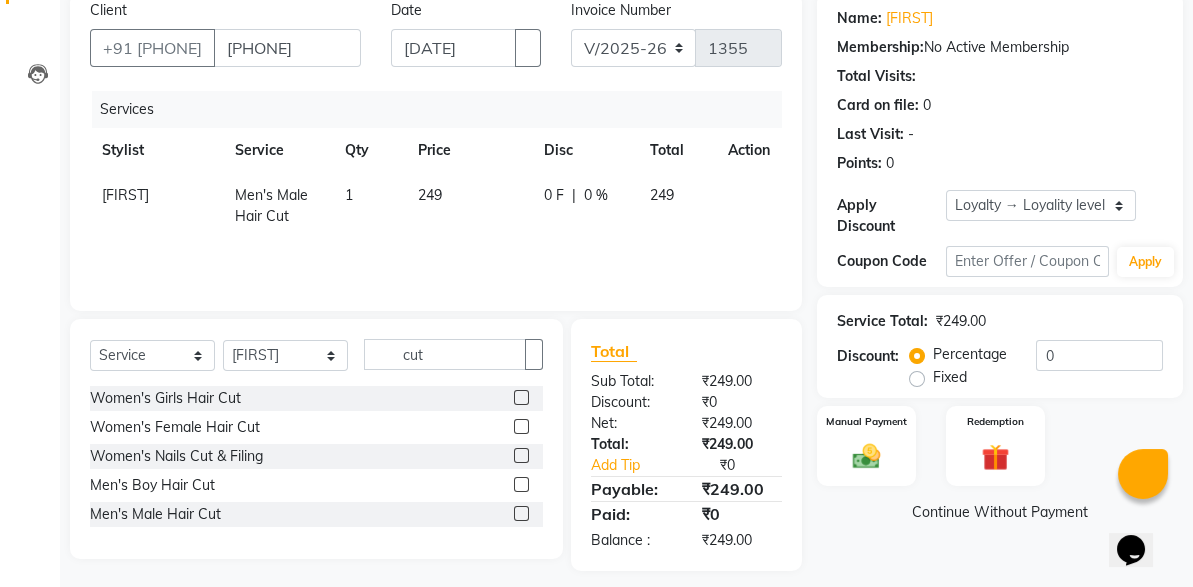 click on "0 F" at bounding box center (554, 195) 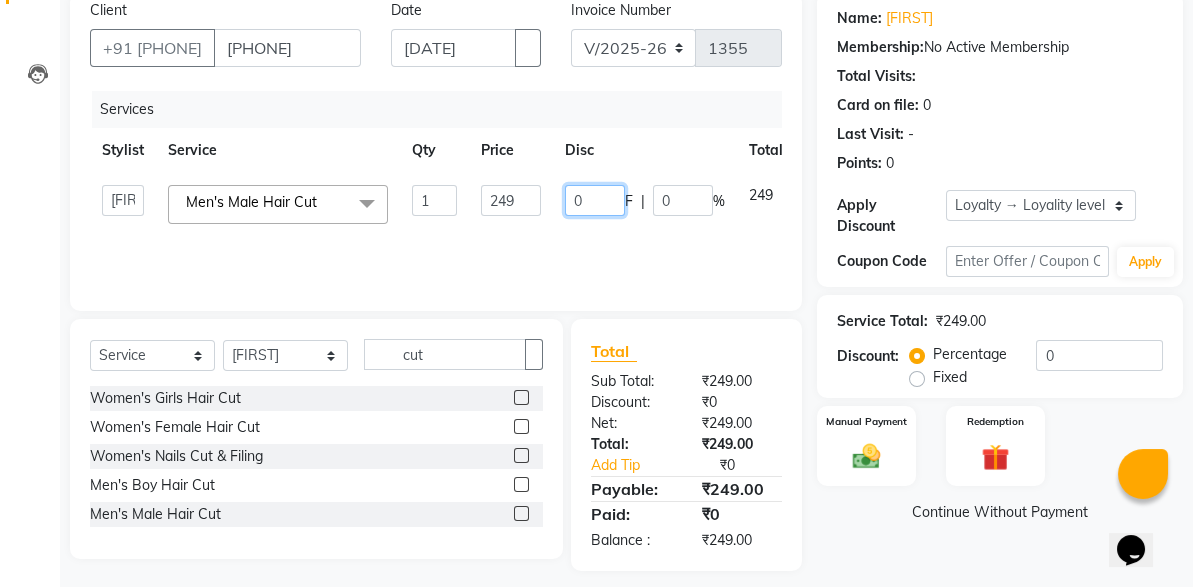 click on "0" at bounding box center (595, 200) 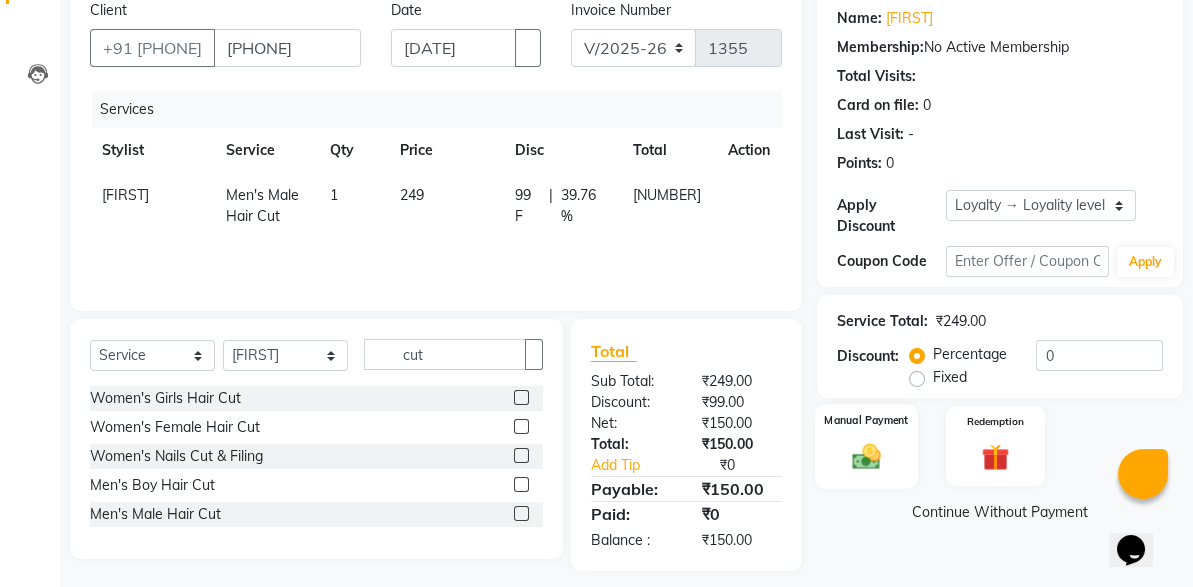 click on "Manual Payment" at bounding box center (866, 420) 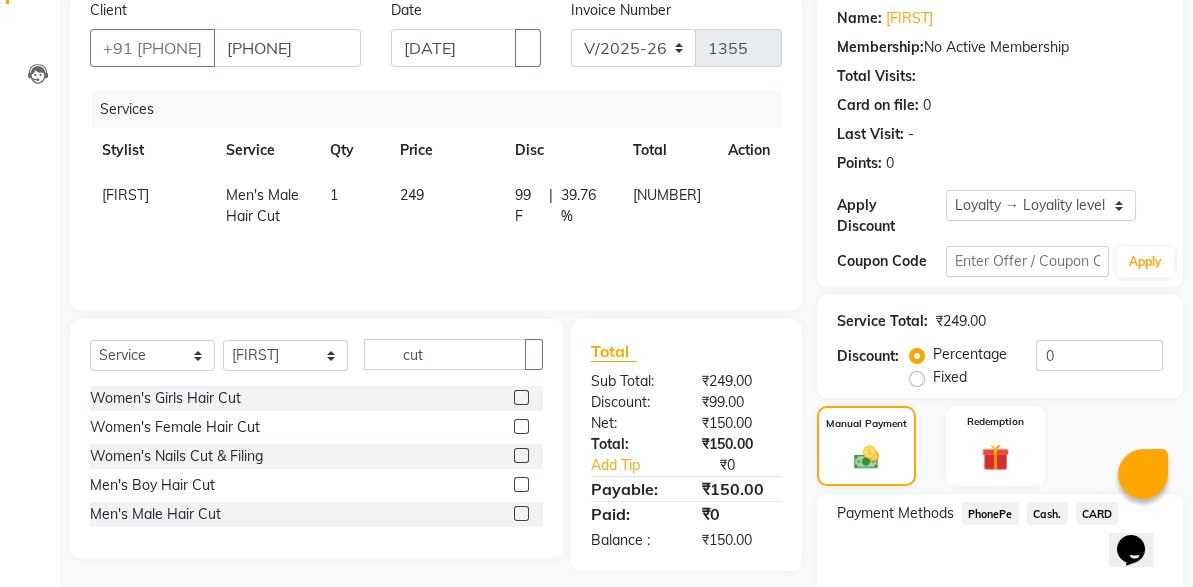 click on "PhonePe" at bounding box center [990, 513] 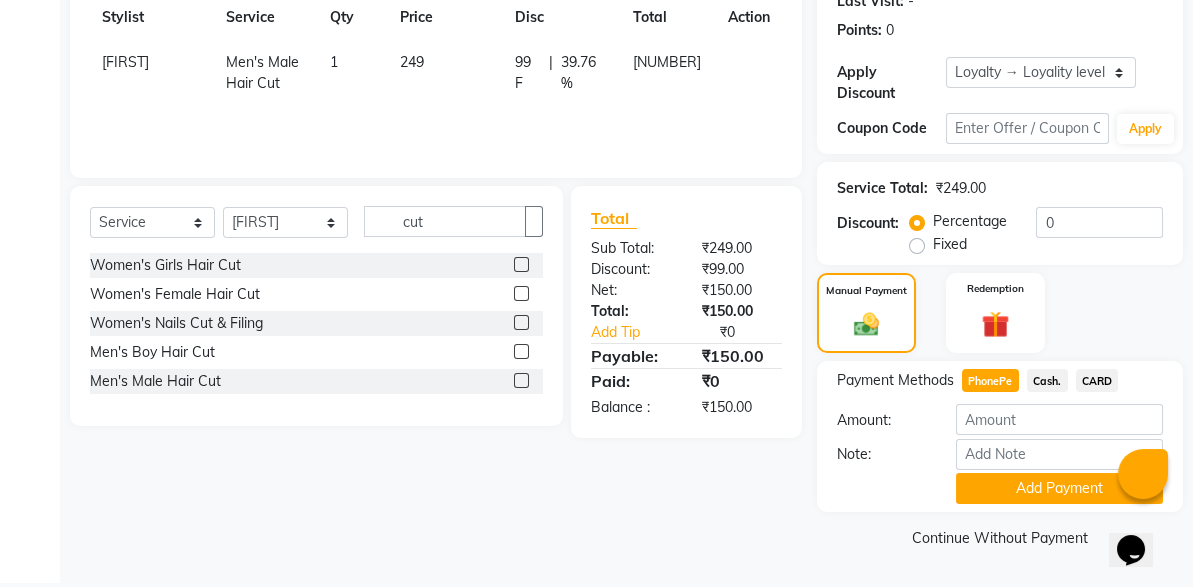 scroll, scrollTop: 289, scrollLeft: 0, axis: vertical 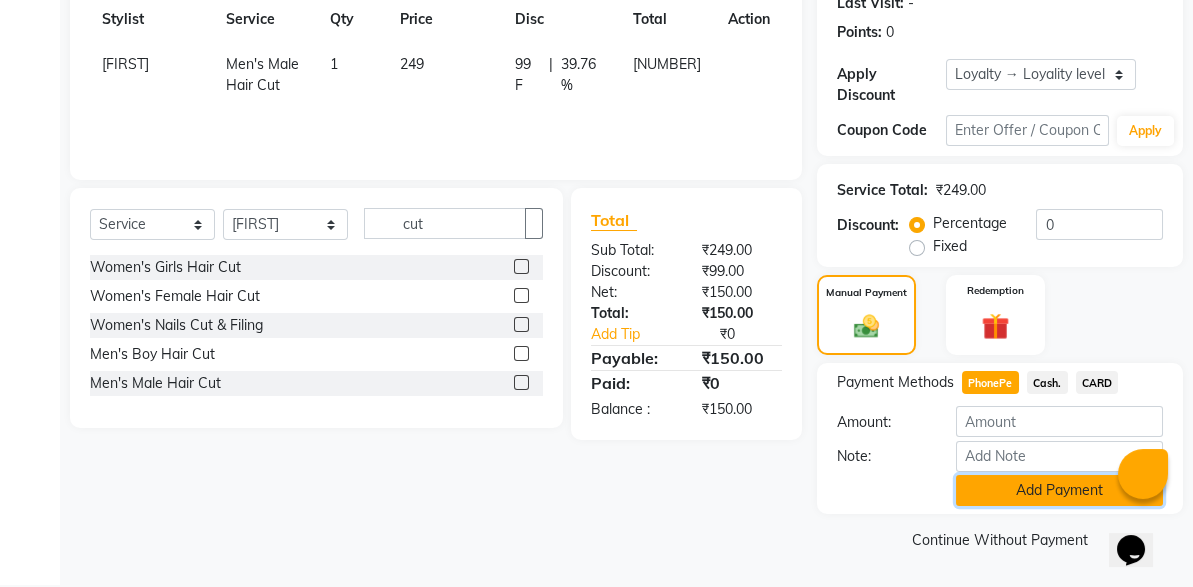 click on "Add Payment" at bounding box center [1059, 490] 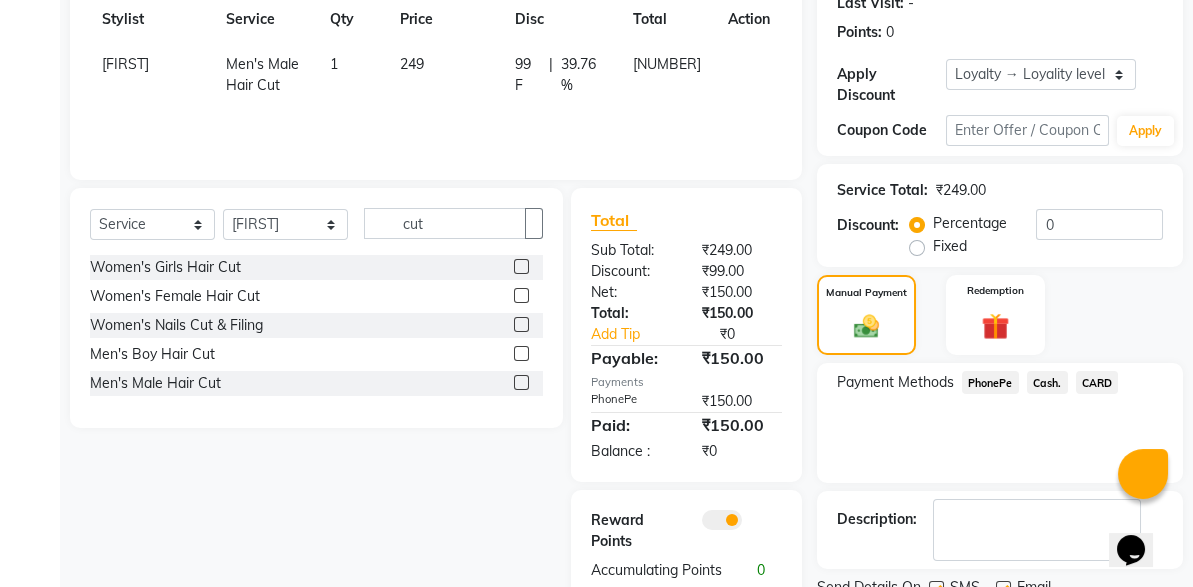 scroll, scrollTop: 375, scrollLeft: 0, axis: vertical 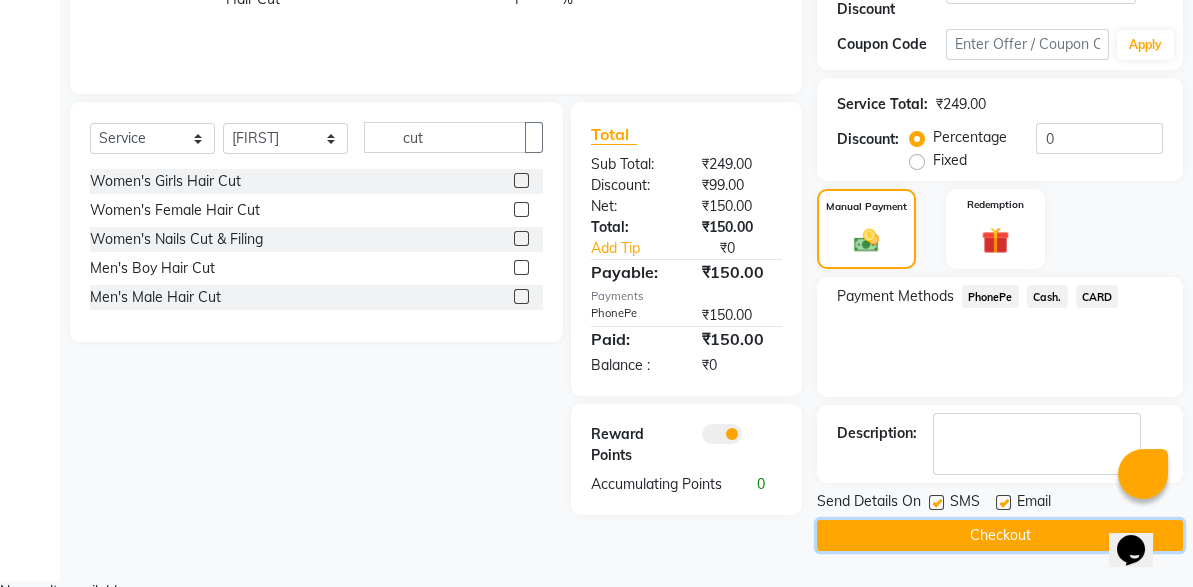 click on "Checkout" at bounding box center (1000, 535) 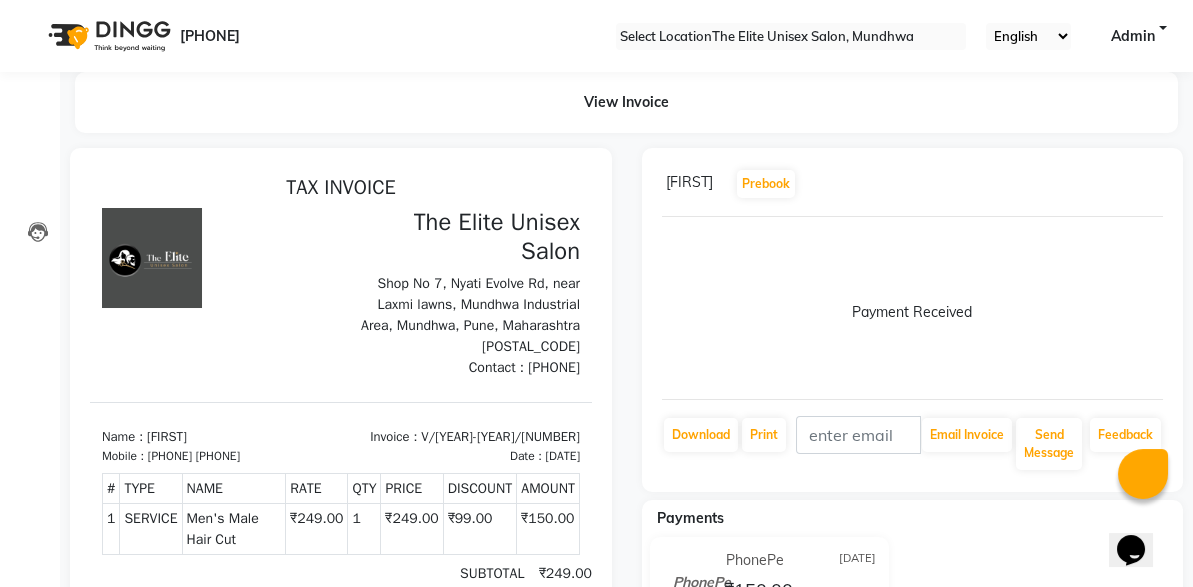 scroll, scrollTop: 0, scrollLeft: 0, axis: both 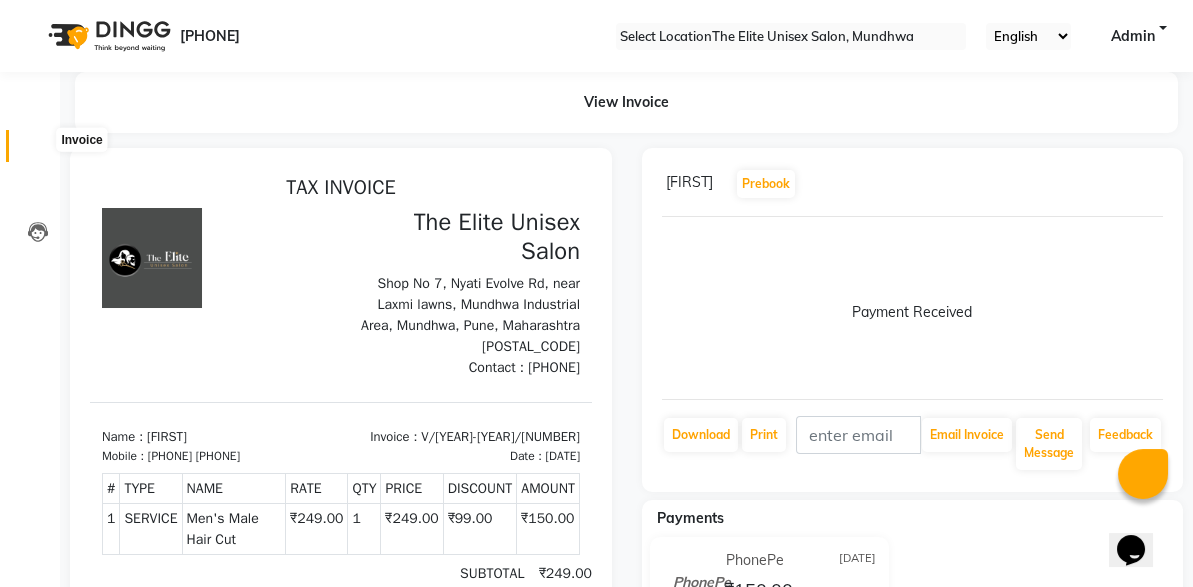 click at bounding box center (38, 151) 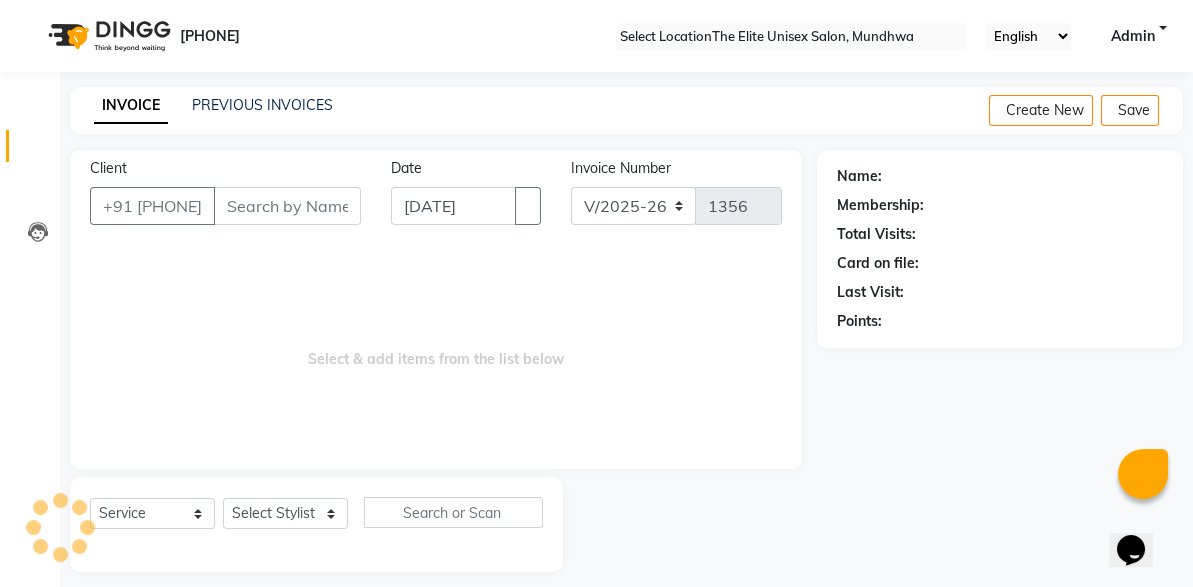 scroll, scrollTop: 13, scrollLeft: 0, axis: vertical 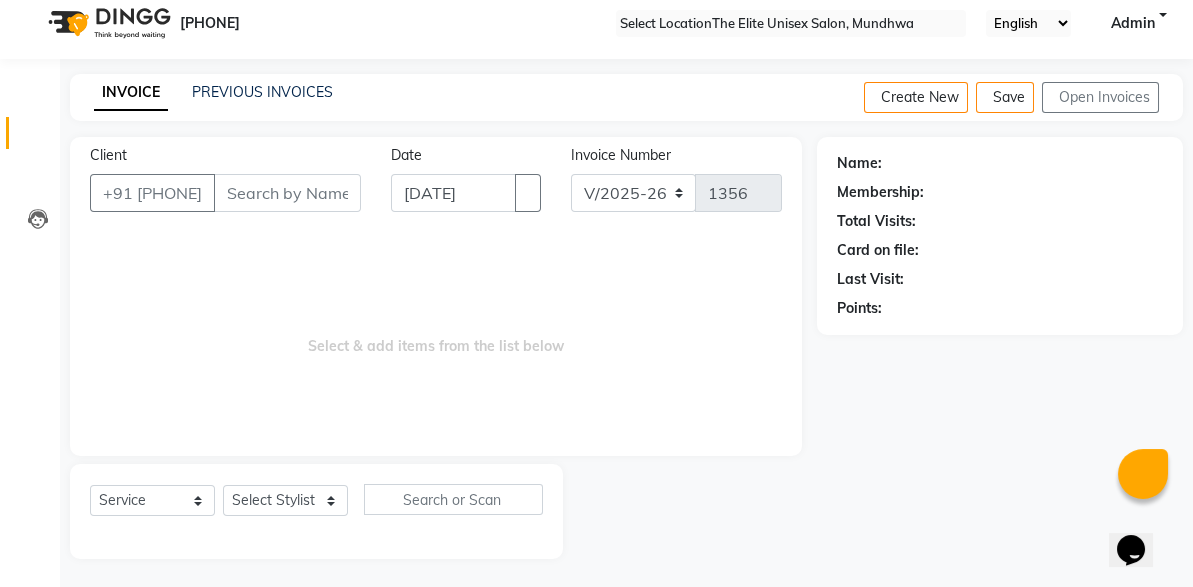 click on "Client" at bounding box center [287, 193] 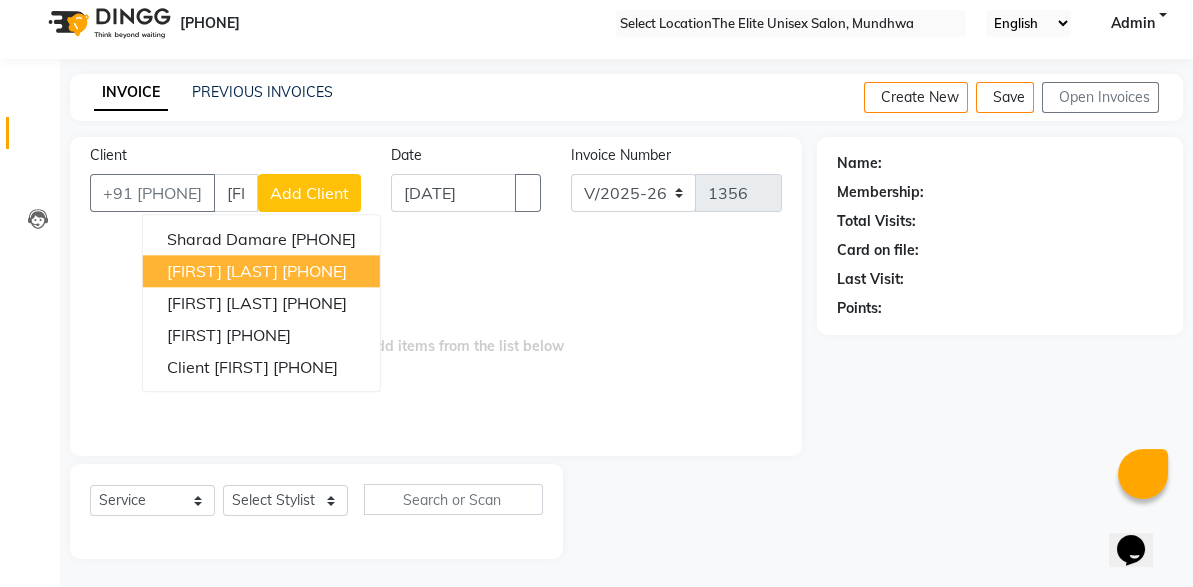 click on "[PHONE]" at bounding box center (314, 271) 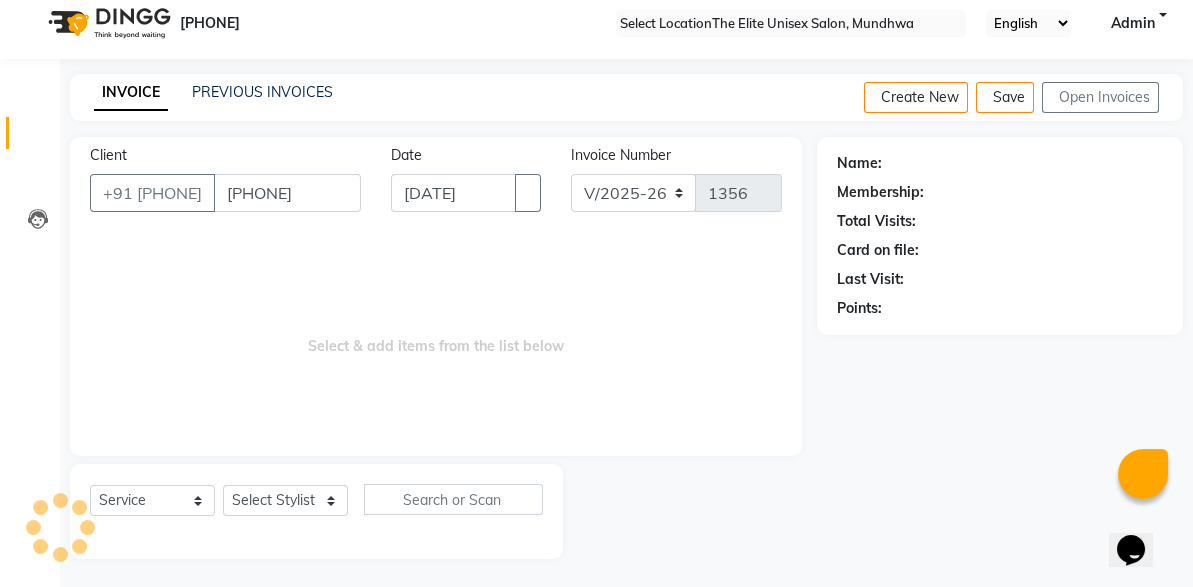 type on "[PHONE]" 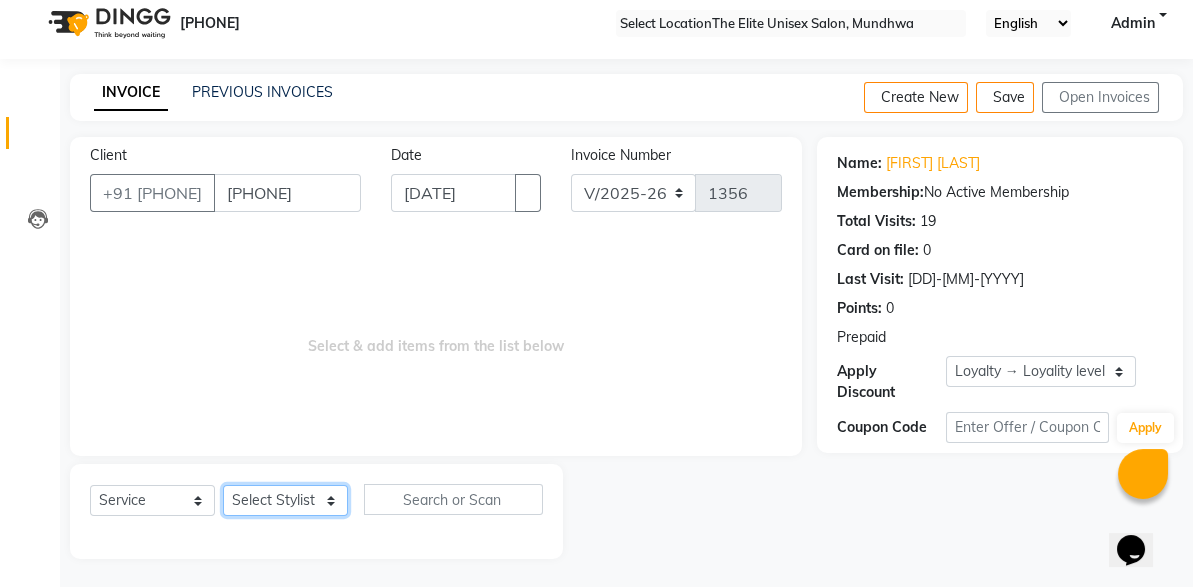 click on "Select Stylist [FIRST] [FIRST] [FIRST] [FIRST]" at bounding box center (285, 500) 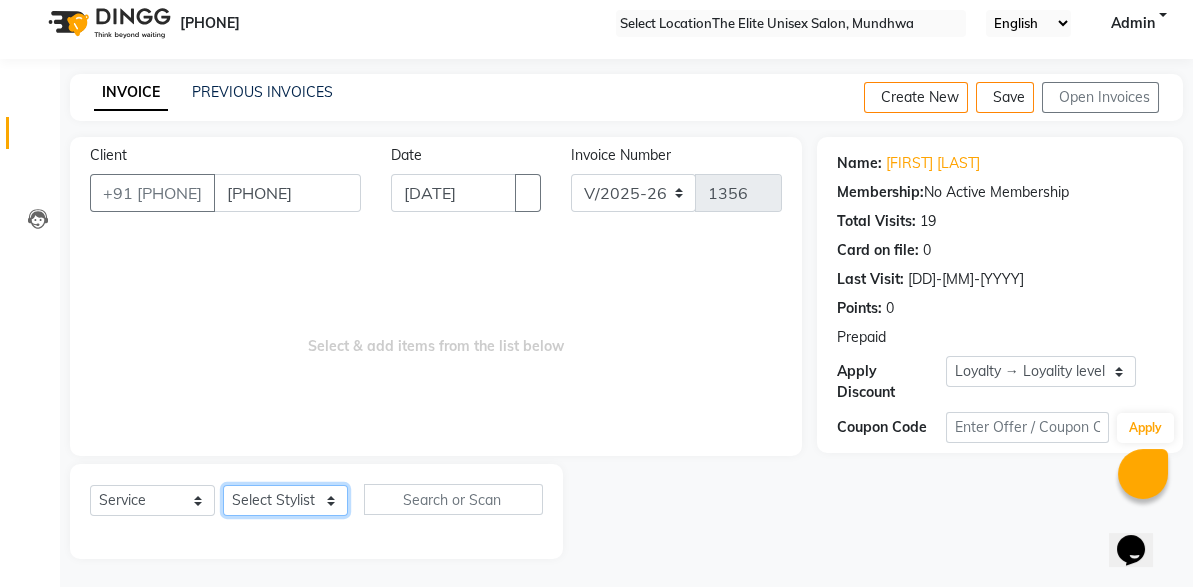 select on "59553" 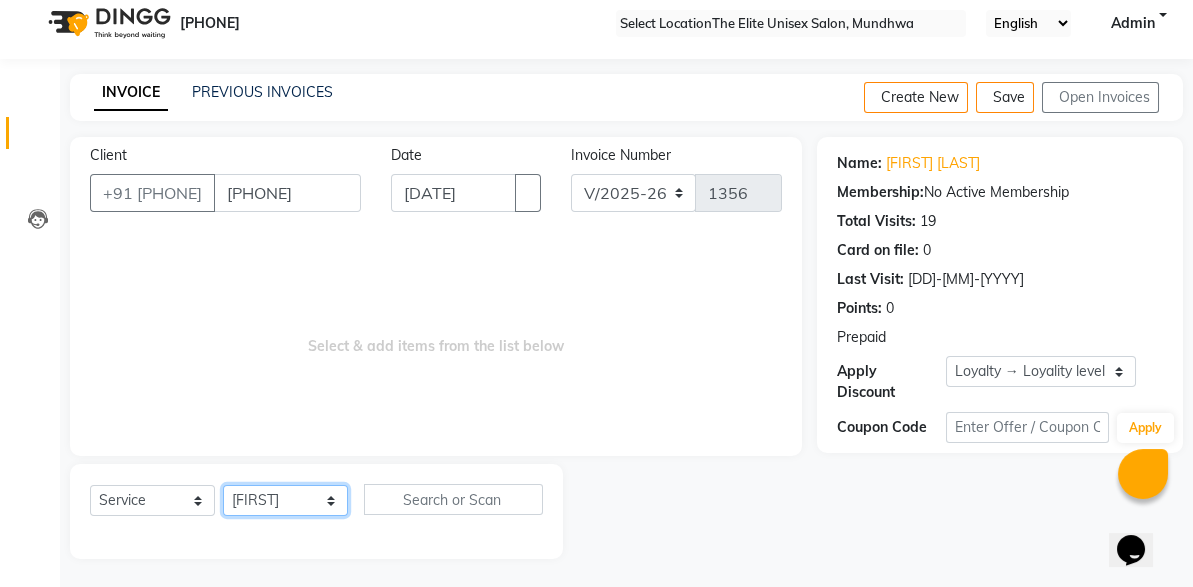 click on "Select Stylist [FIRST] [FIRST] [FIRST] [FIRST]" at bounding box center (285, 500) 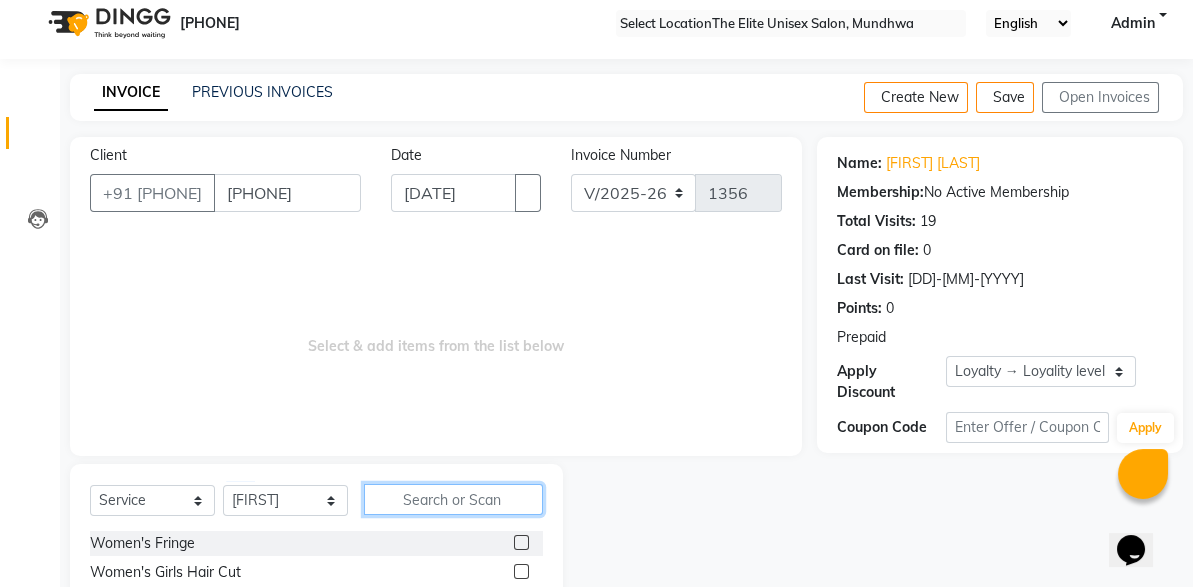 click at bounding box center (453, 499) 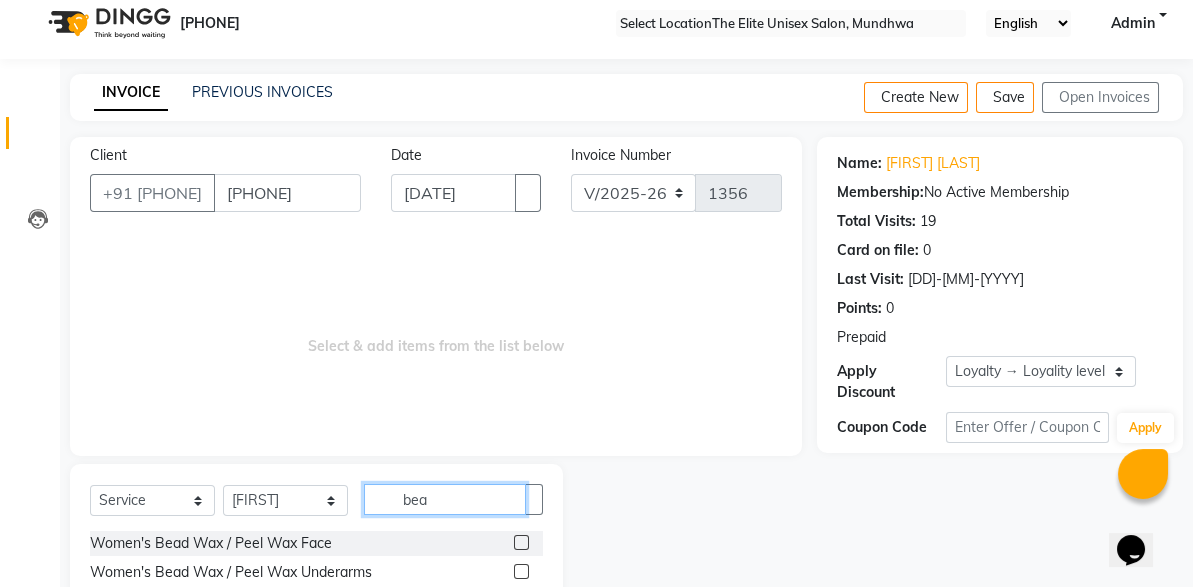 scroll, scrollTop: 213, scrollLeft: 0, axis: vertical 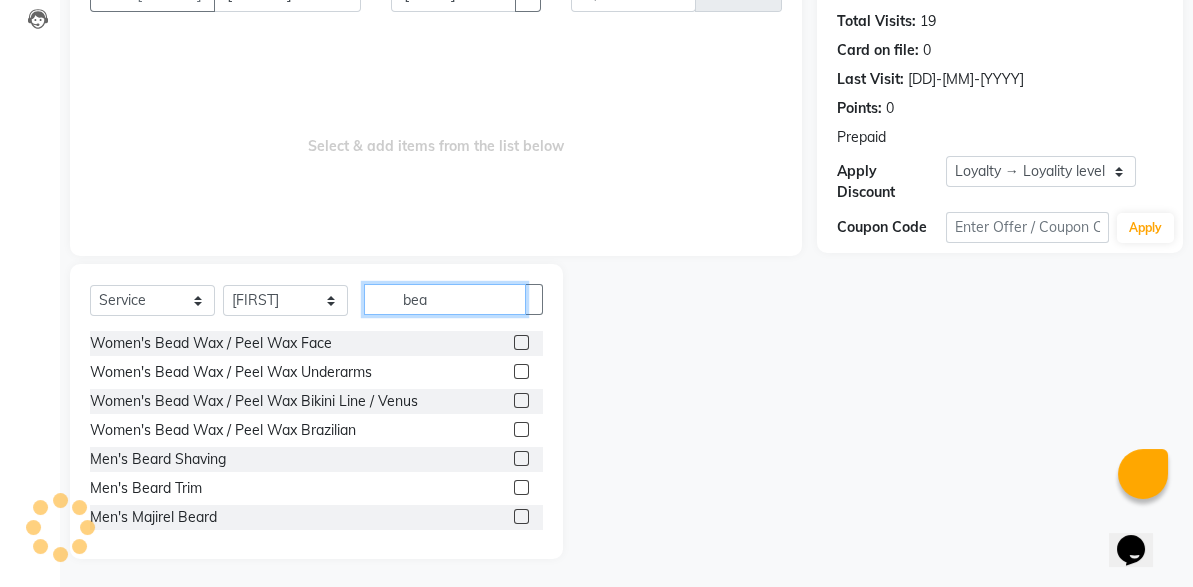 type on "bea" 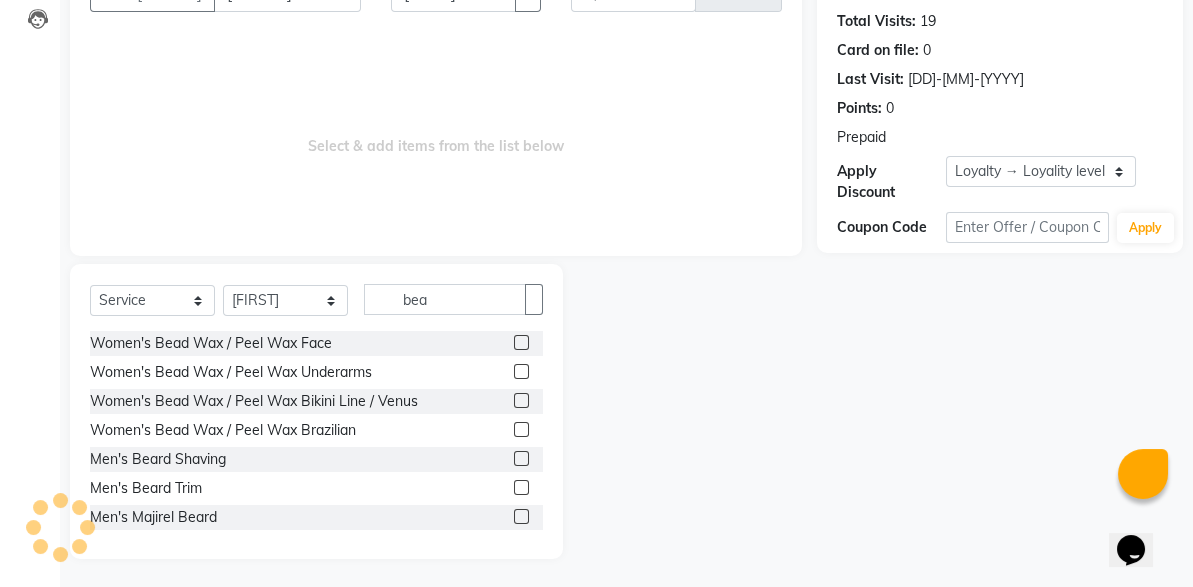 click at bounding box center (521, 487) 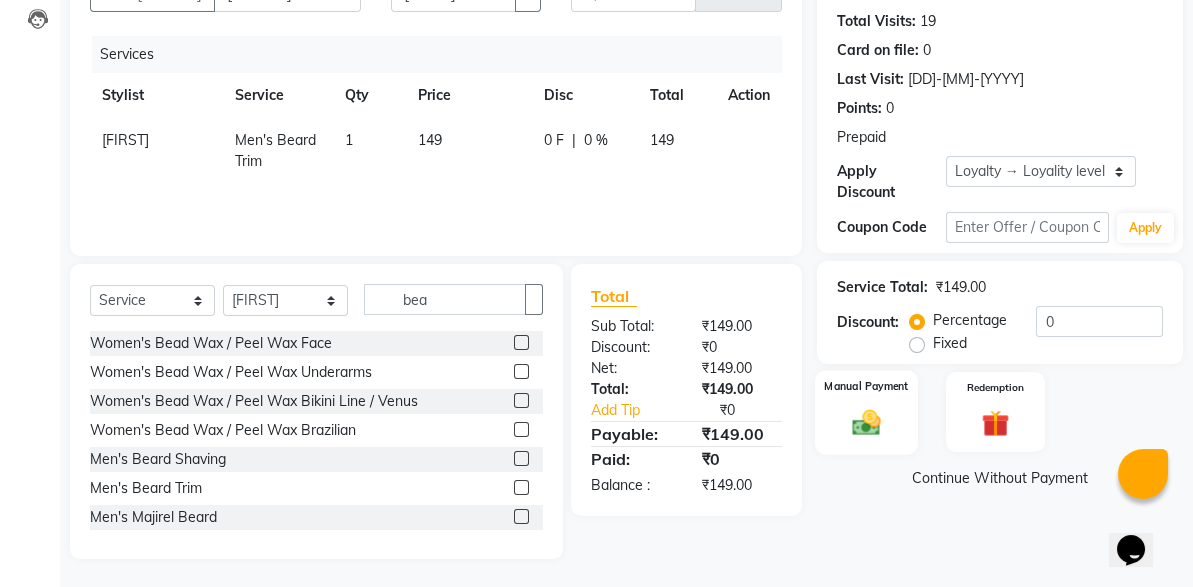 click on "Manual Payment" at bounding box center [866, 386] 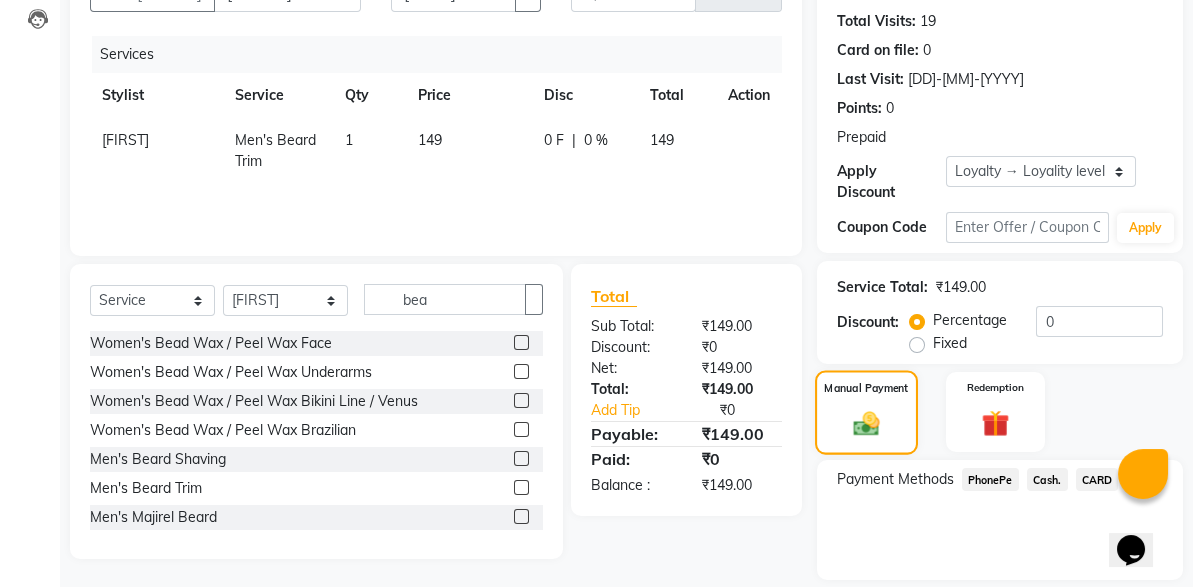 scroll, scrollTop: 284, scrollLeft: 0, axis: vertical 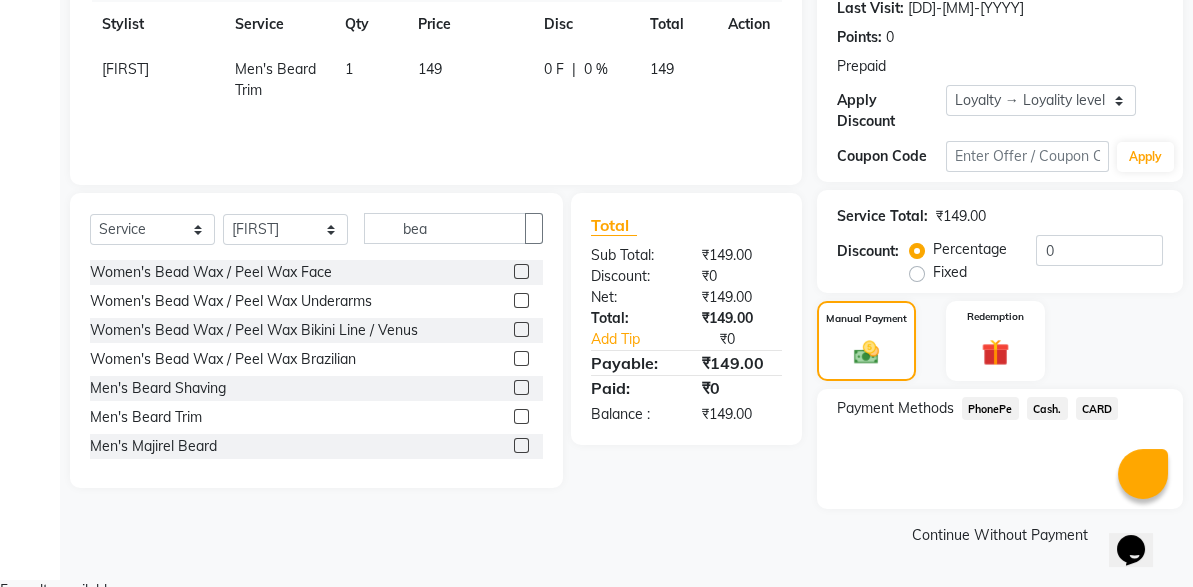 click on "Cash." at bounding box center [990, 408] 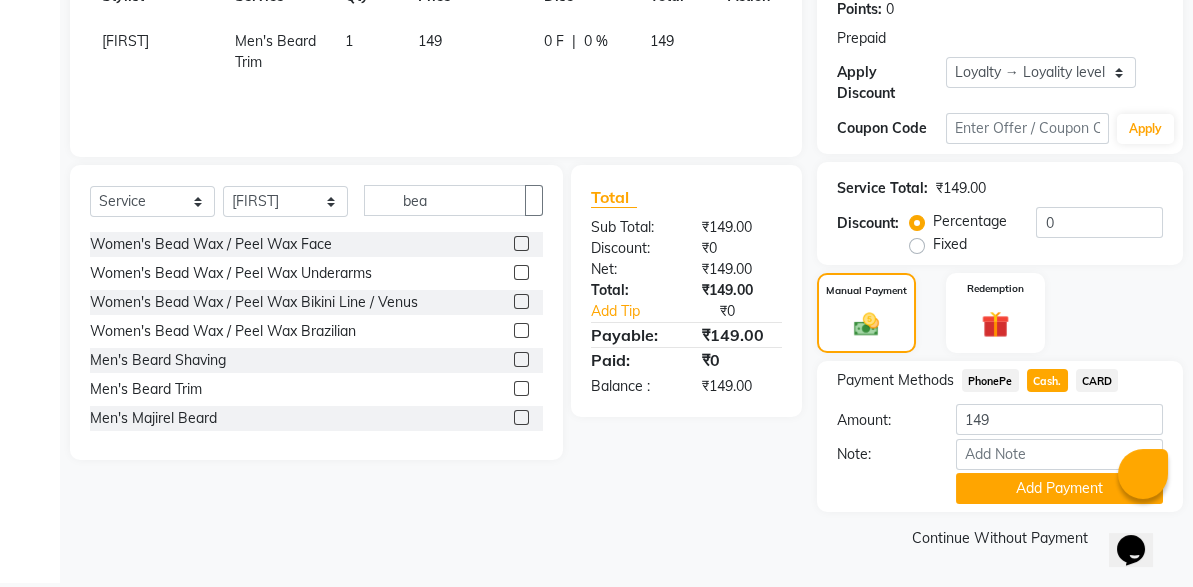 scroll, scrollTop: 309, scrollLeft: 0, axis: vertical 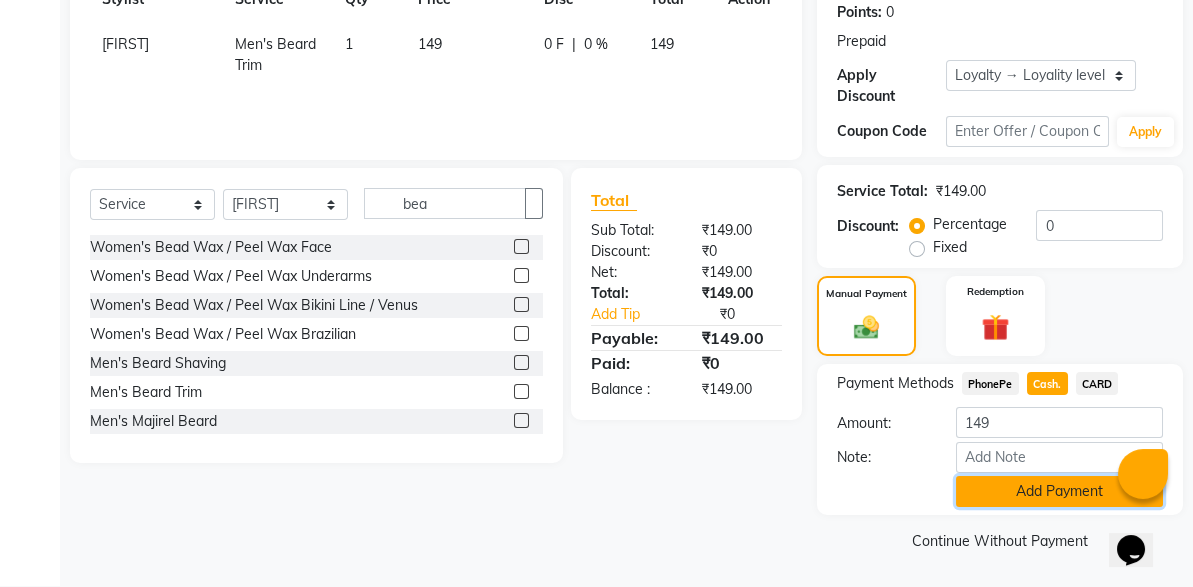 click on "Add Payment" at bounding box center [1059, 491] 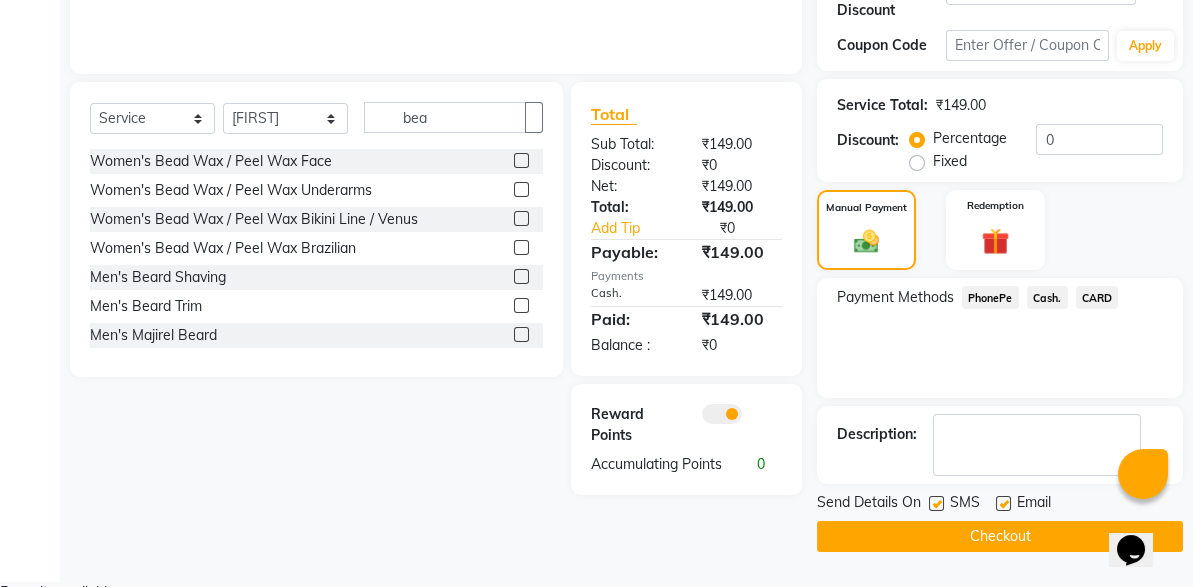 scroll, scrollTop: 394, scrollLeft: 0, axis: vertical 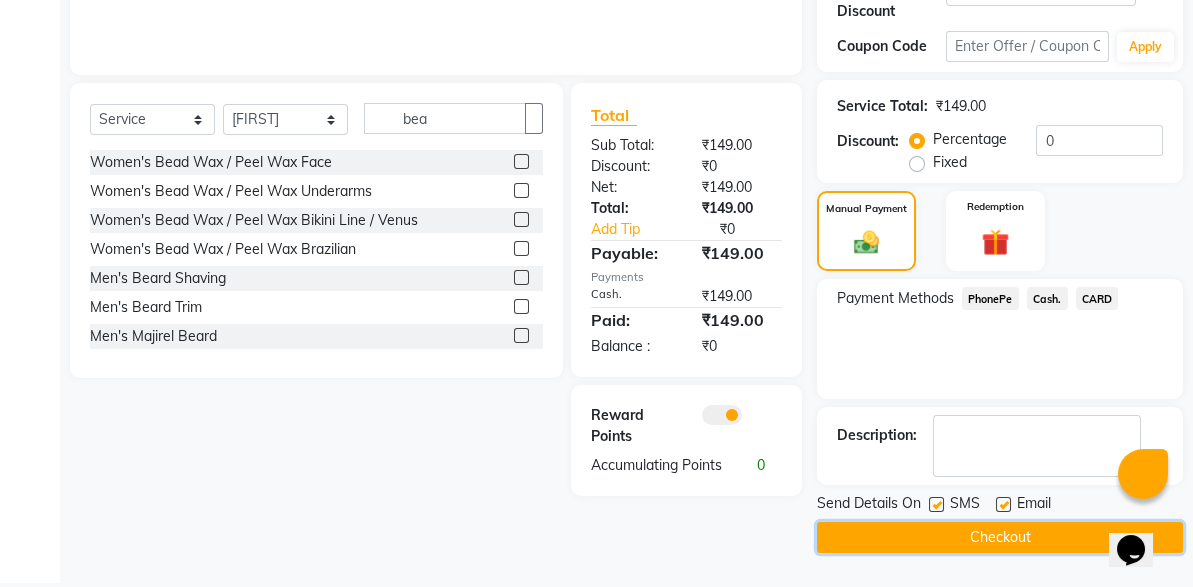 click on "Checkout" at bounding box center (1000, 537) 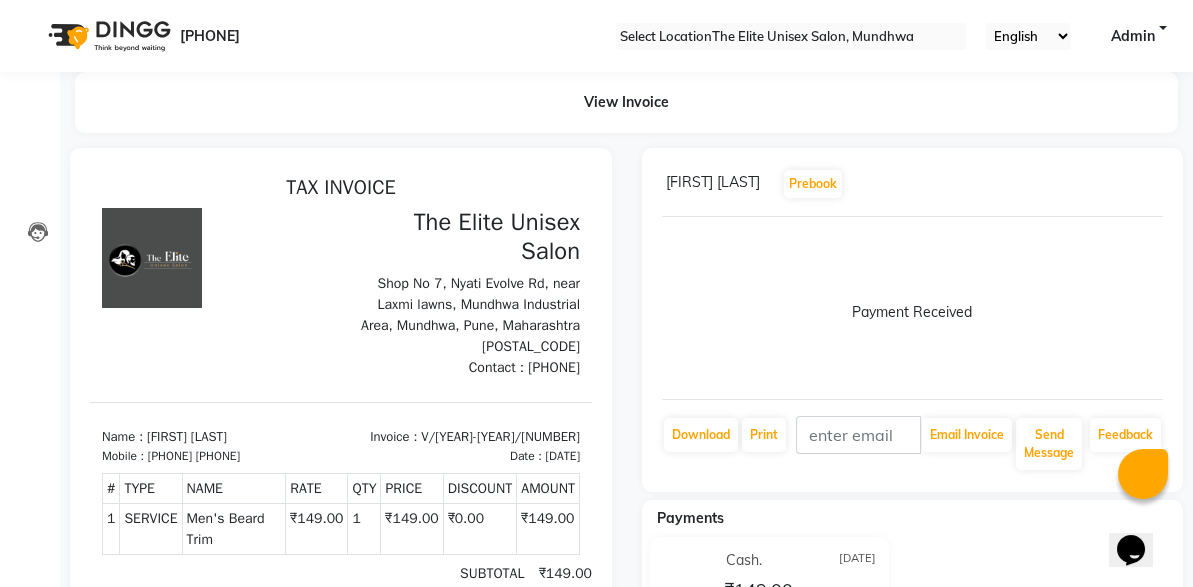 scroll, scrollTop: 0, scrollLeft: 0, axis: both 